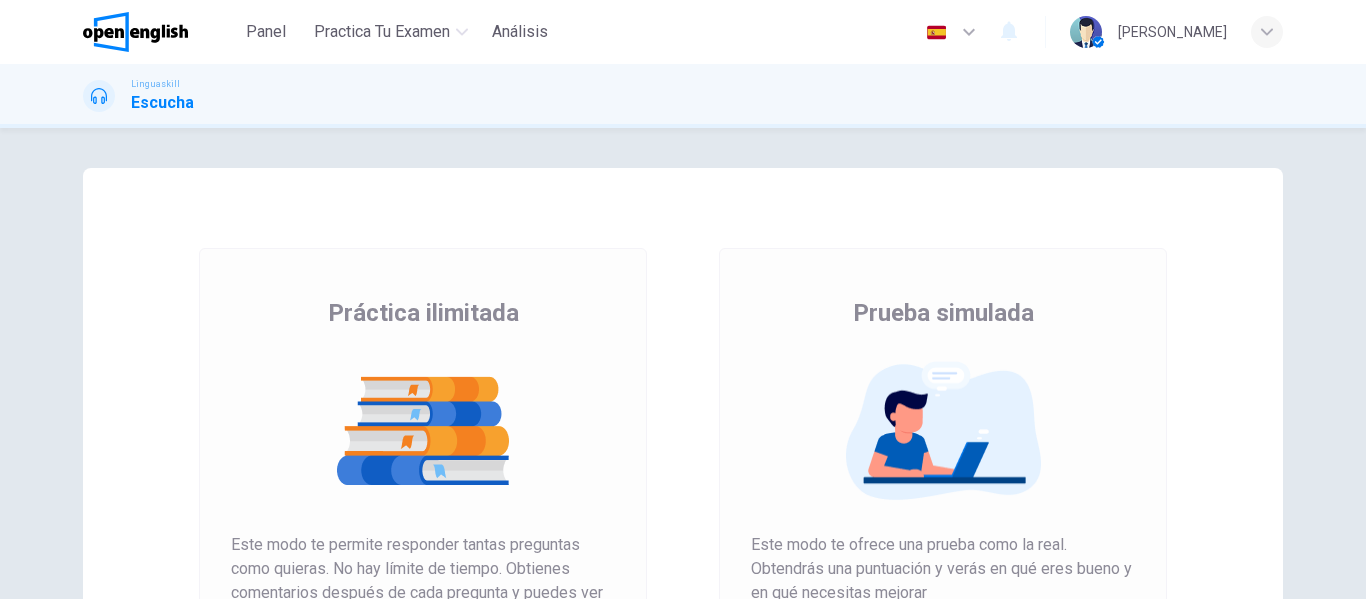 scroll, scrollTop: 0, scrollLeft: 0, axis: both 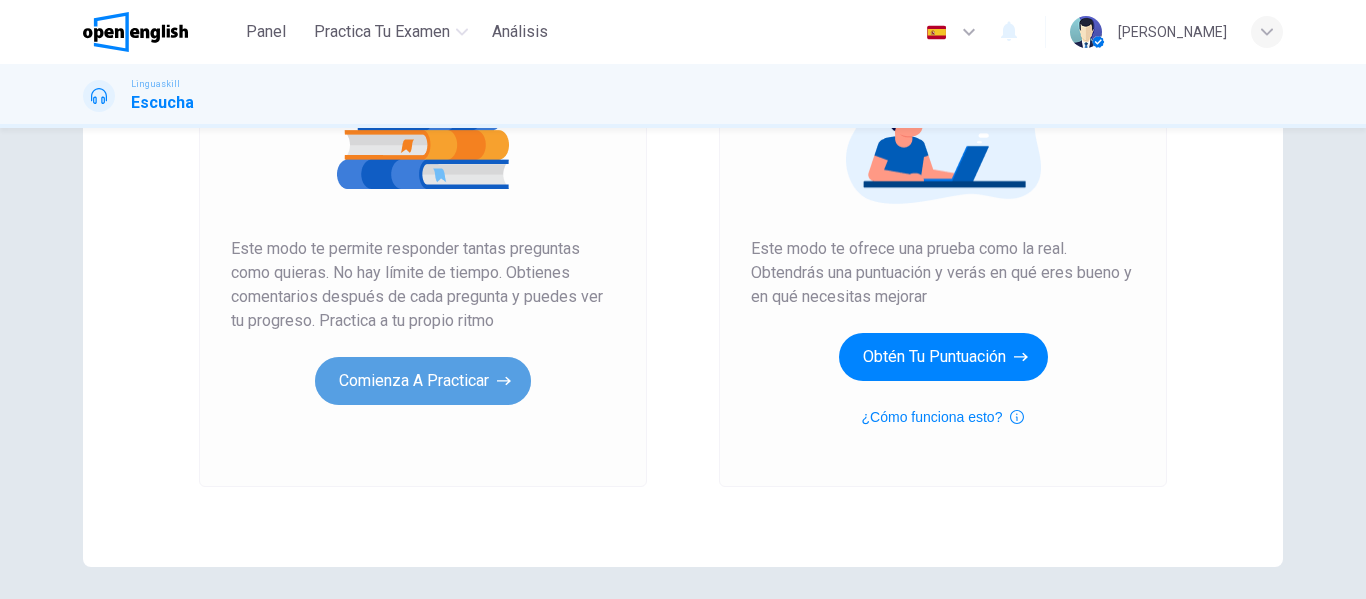 click on "Comienza a practicar" at bounding box center (423, 381) 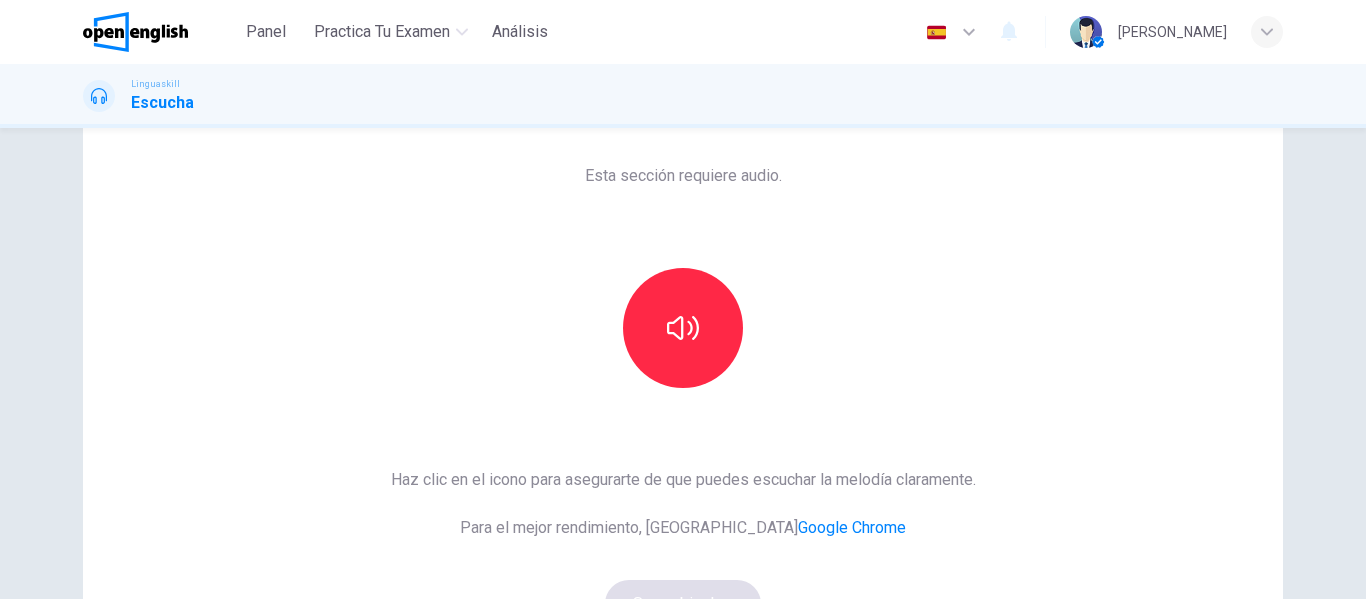 scroll, scrollTop: 85, scrollLeft: 0, axis: vertical 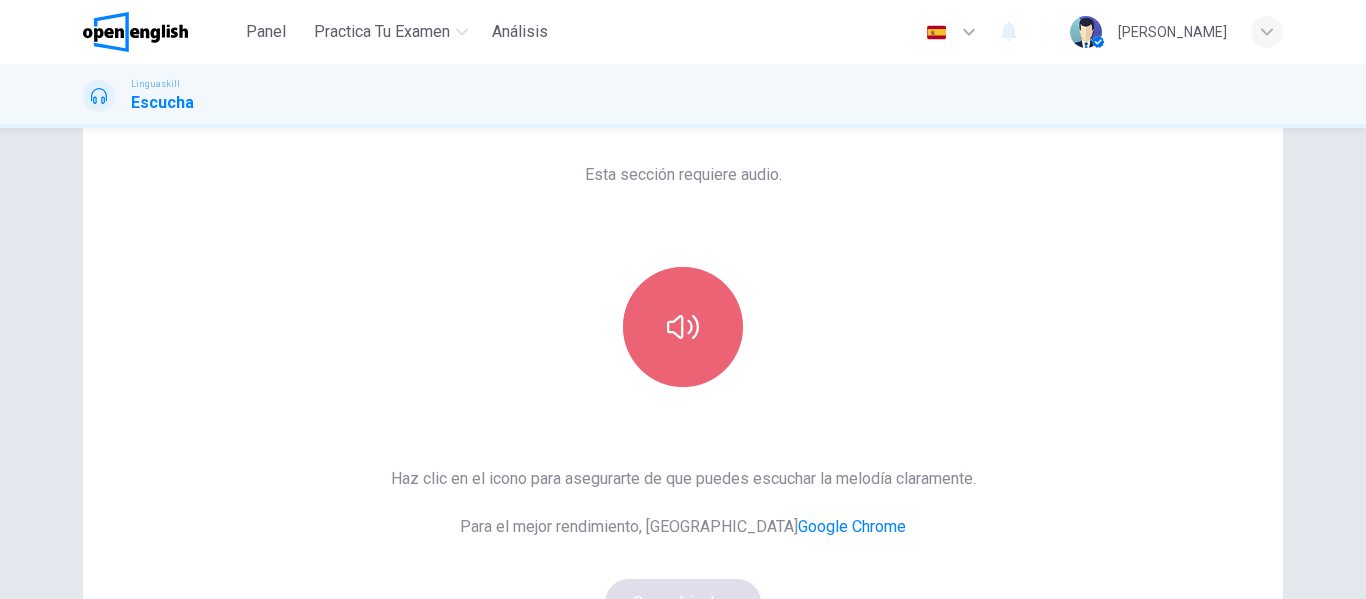 click 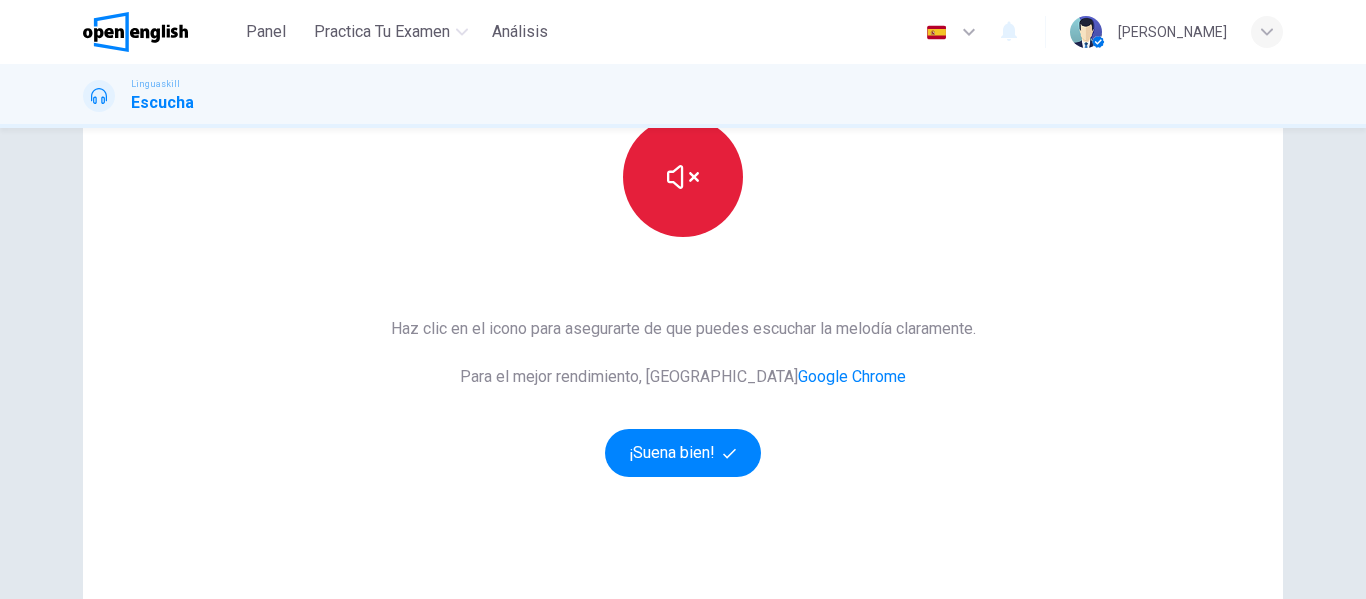 scroll, scrollTop: 239, scrollLeft: 0, axis: vertical 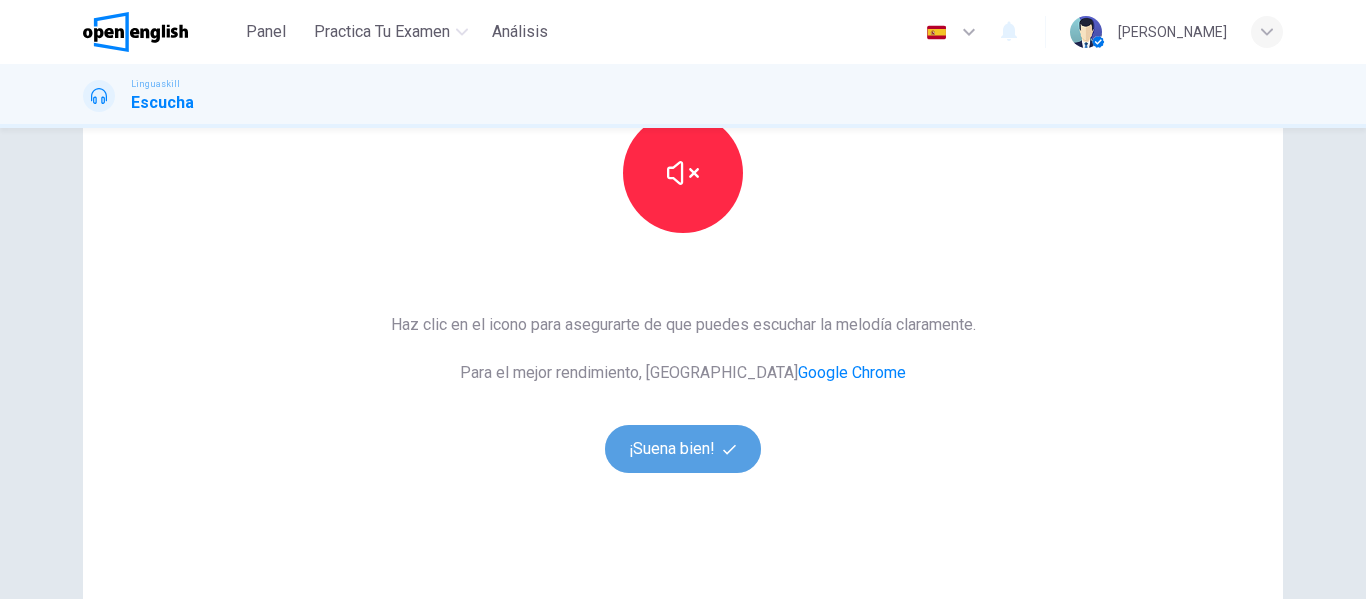 click on "¡Suena bien!" at bounding box center (683, 449) 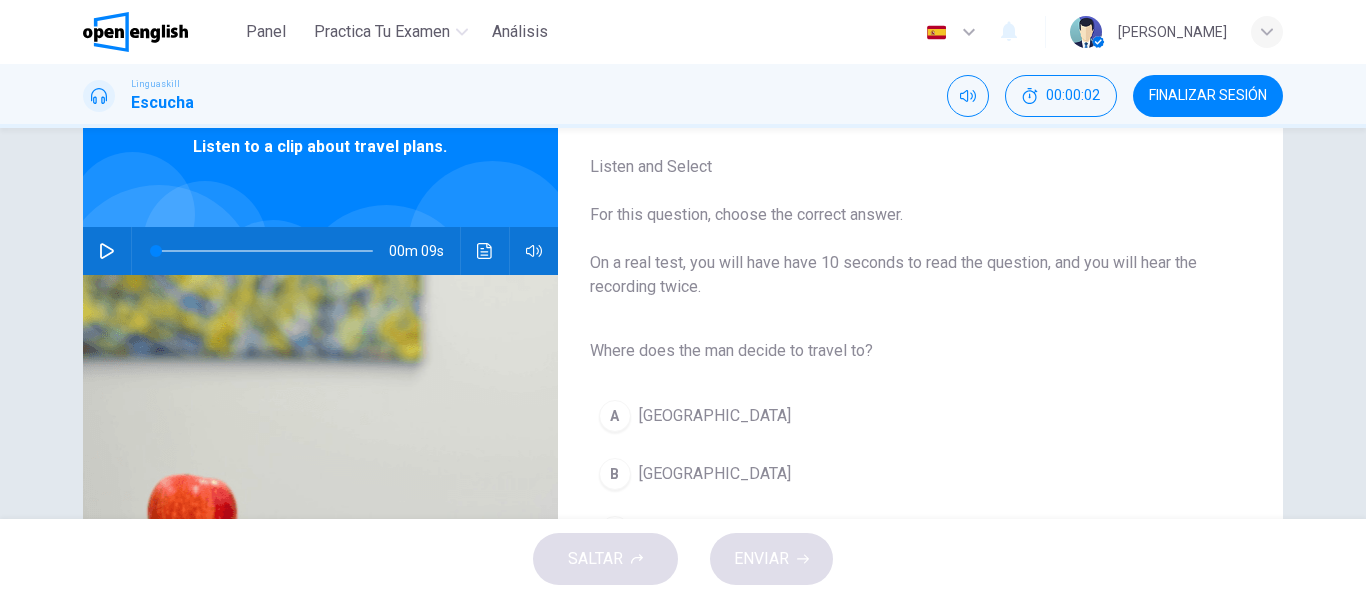 scroll, scrollTop: 0, scrollLeft: 0, axis: both 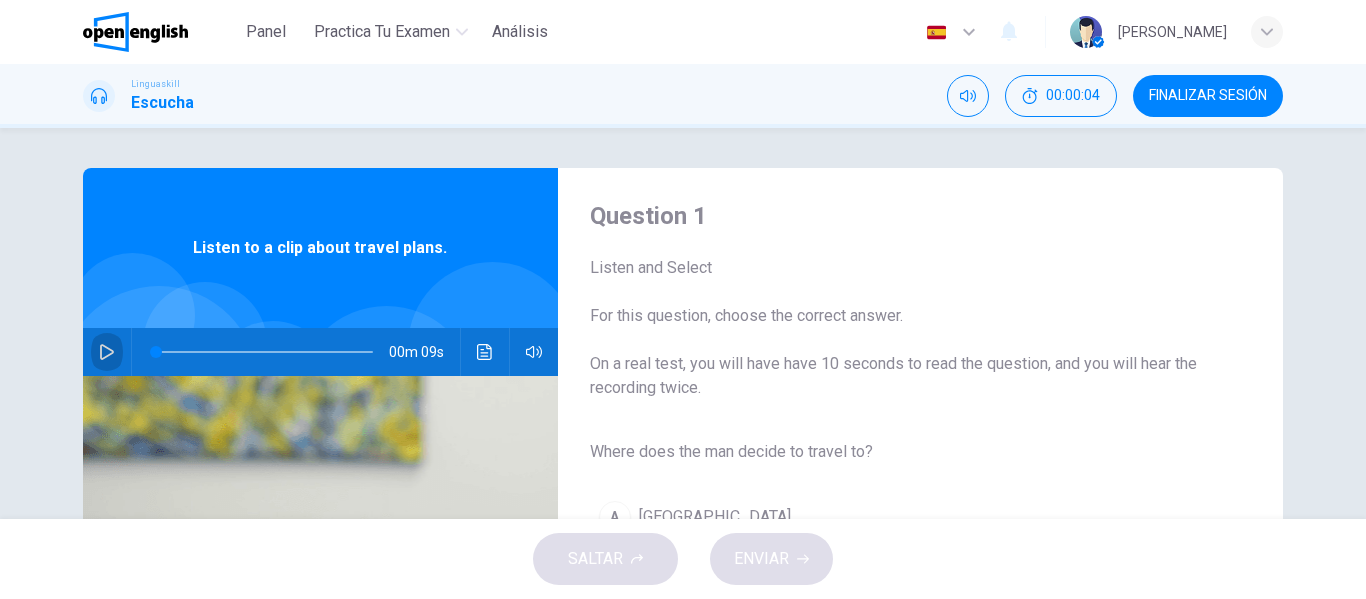 click 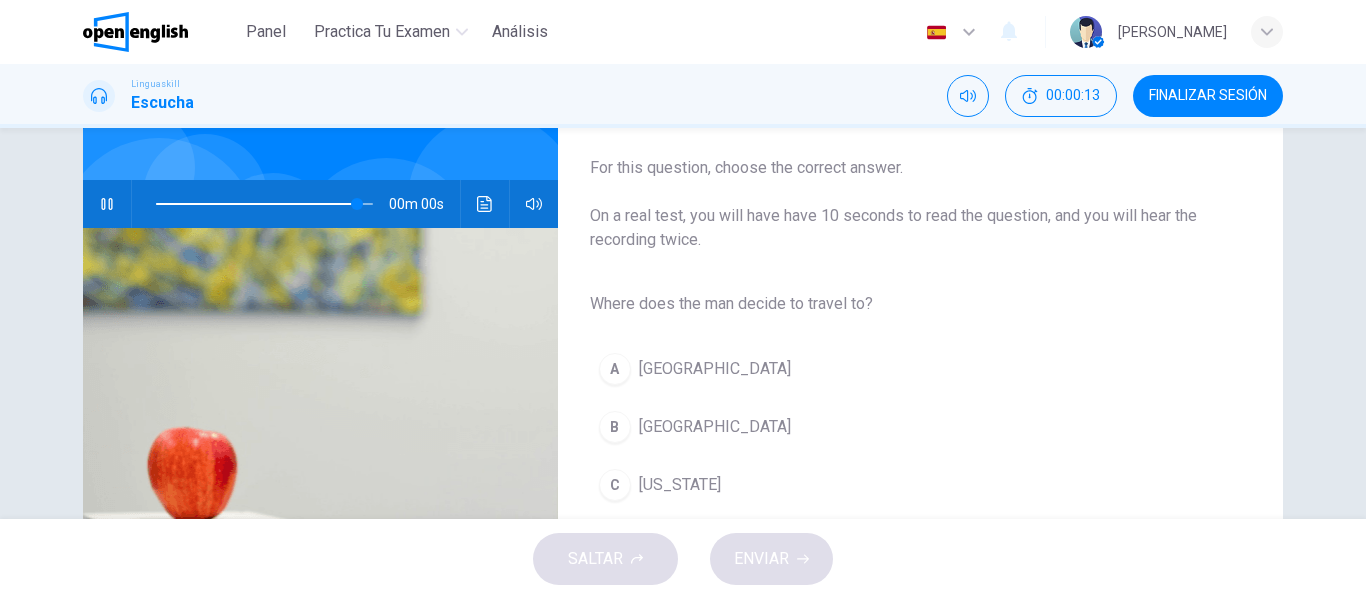 type on "*" 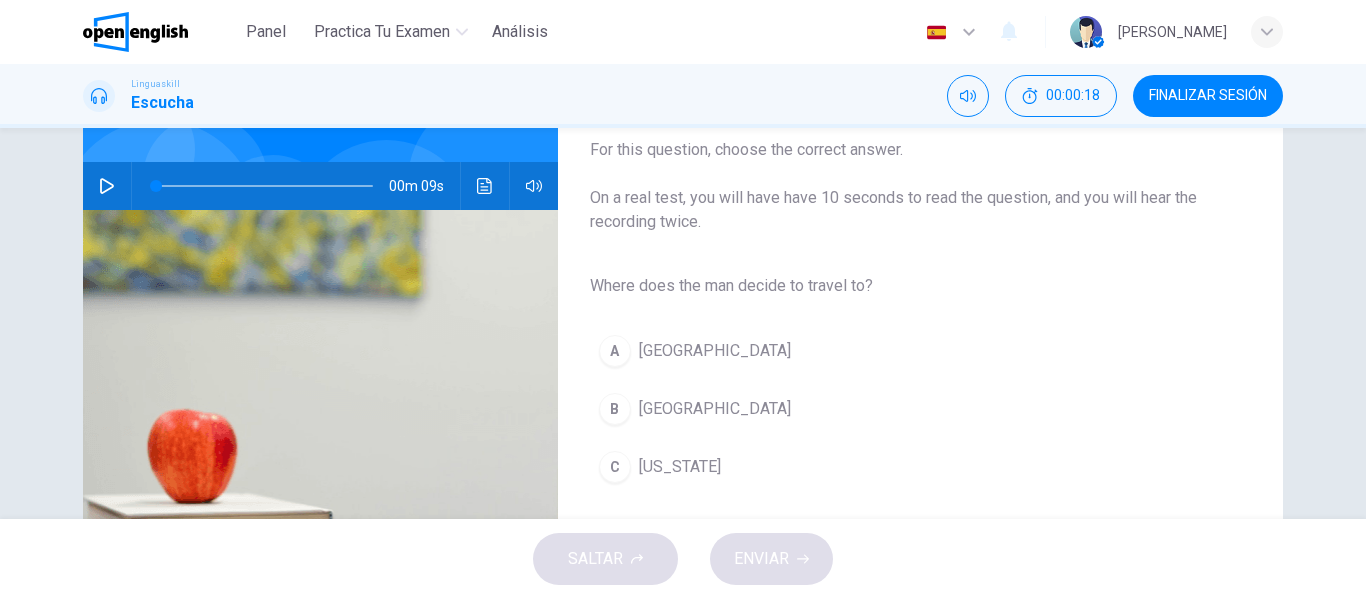 scroll, scrollTop: 282, scrollLeft: 0, axis: vertical 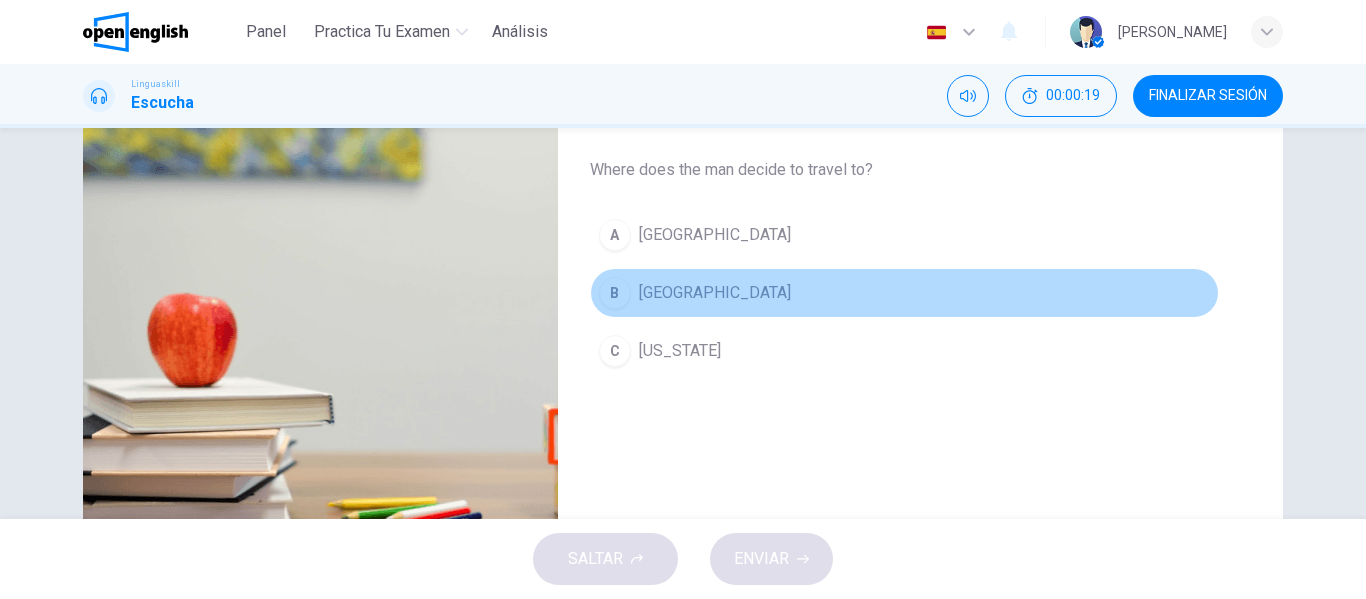 click on "B [GEOGRAPHIC_DATA]" at bounding box center [904, 293] 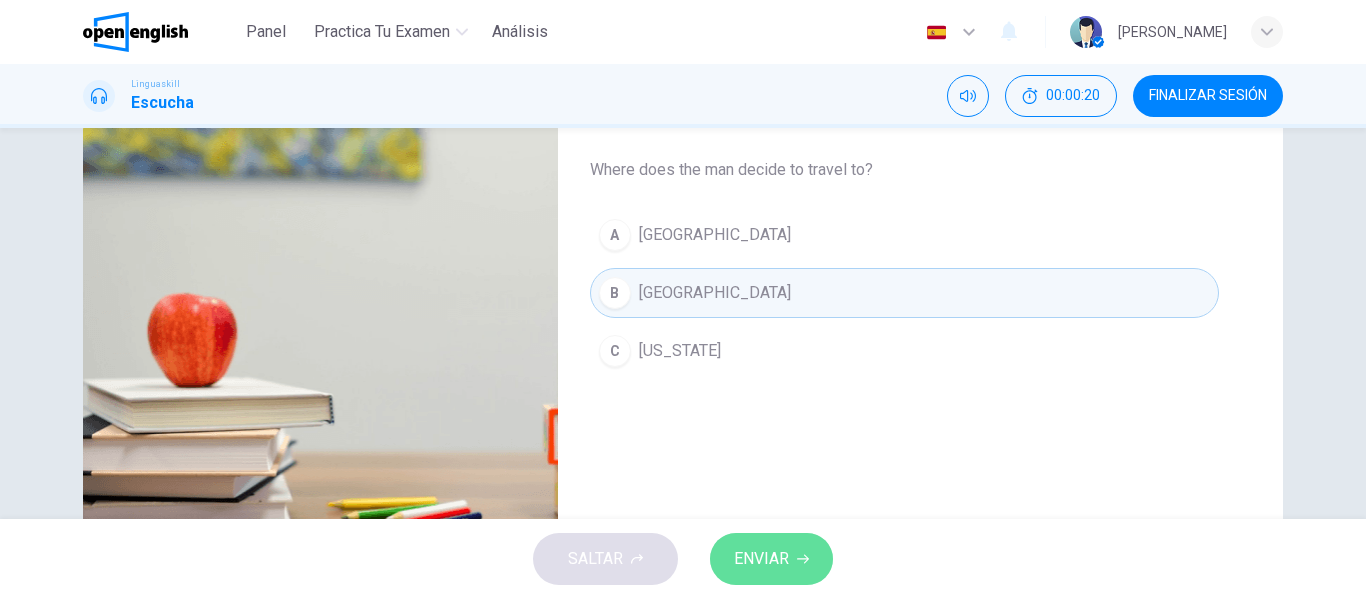click on "ENVIAR" at bounding box center (761, 559) 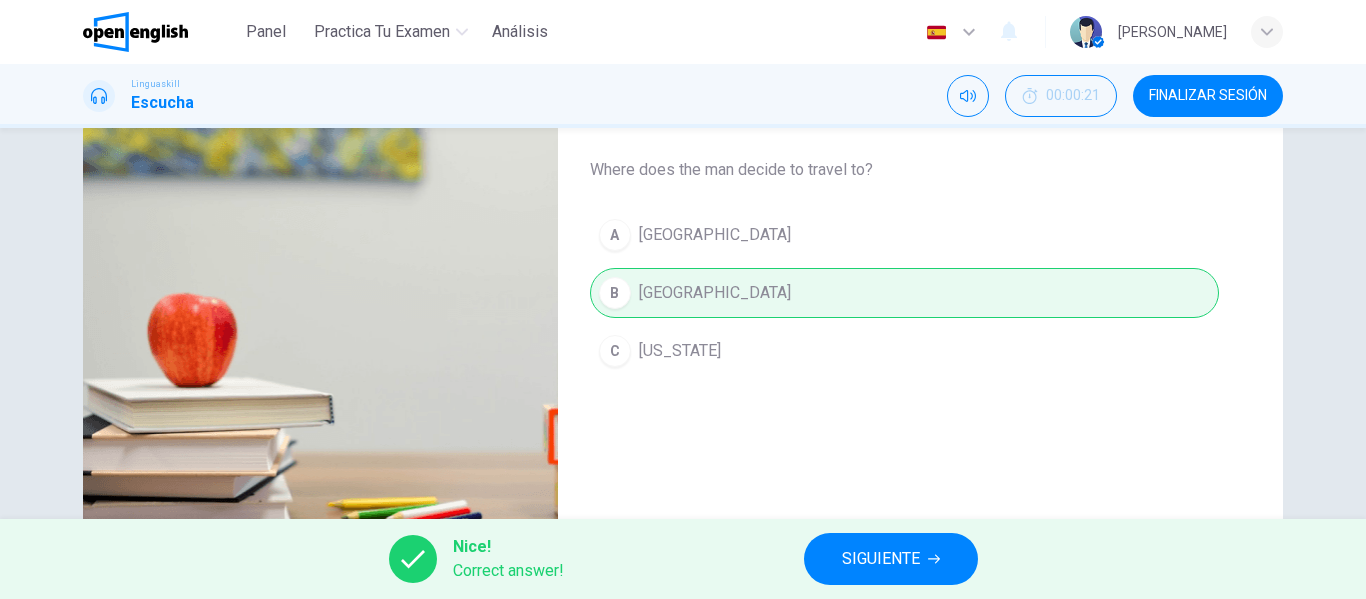 scroll, scrollTop: 384, scrollLeft: 0, axis: vertical 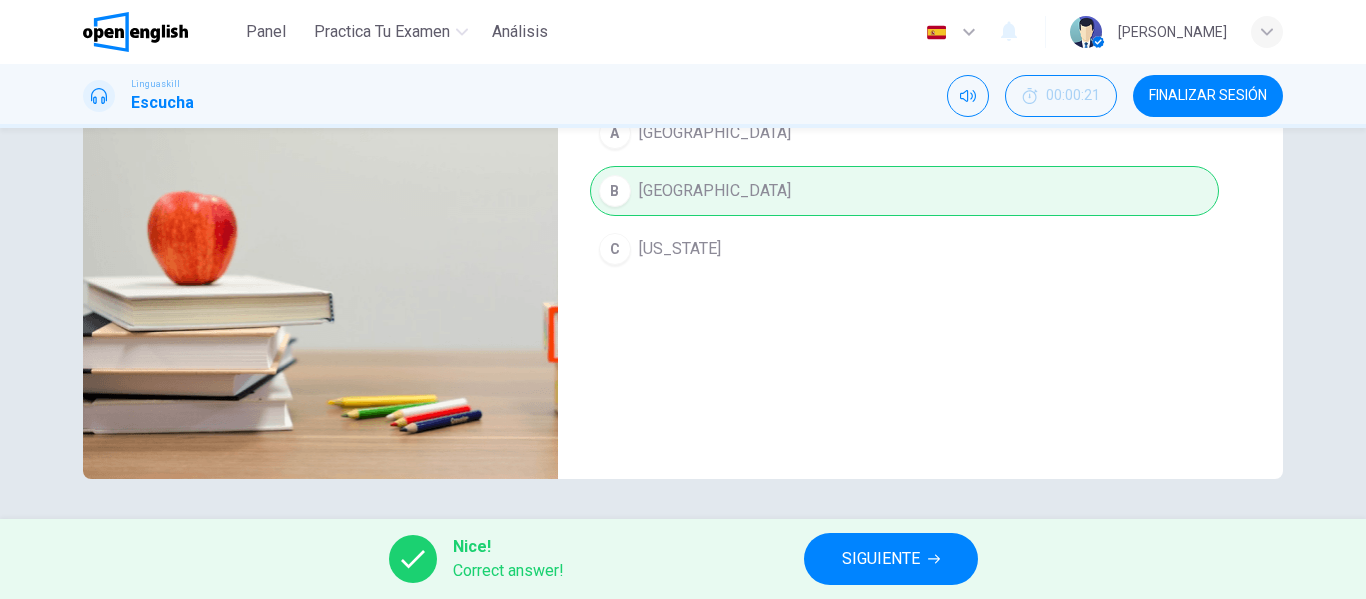 click on "SIGUIENTE" at bounding box center (881, 559) 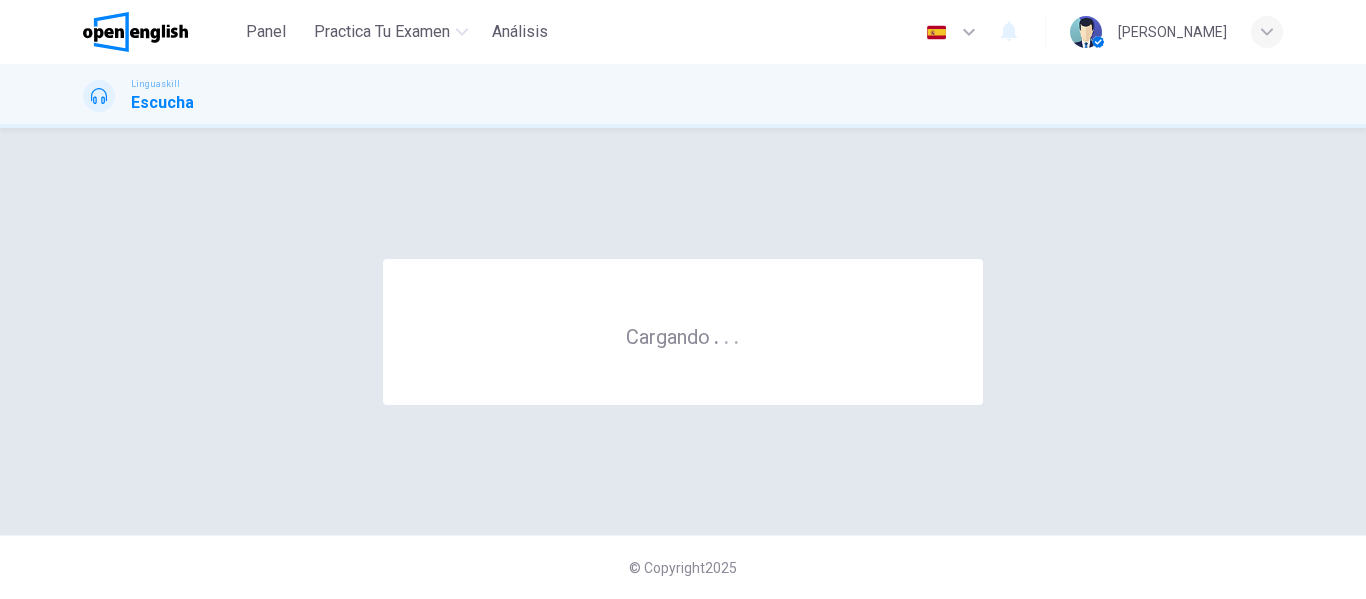 scroll, scrollTop: 0, scrollLeft: 0, axis: both 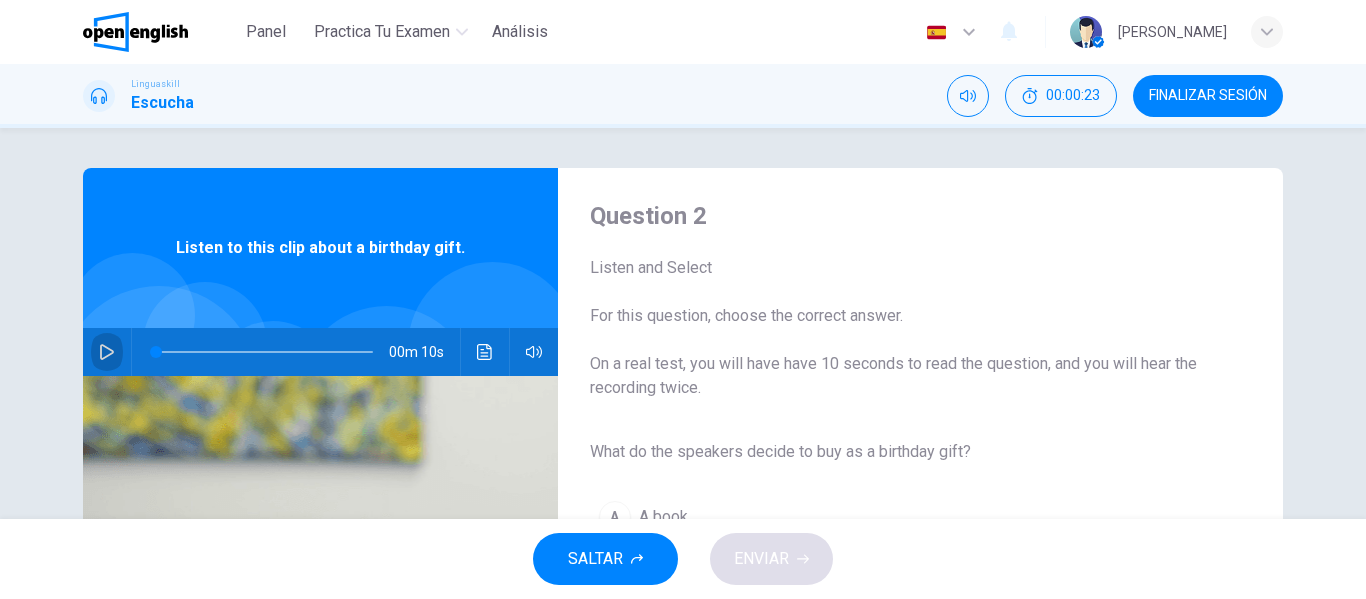 click at bounding box center (107, 352) 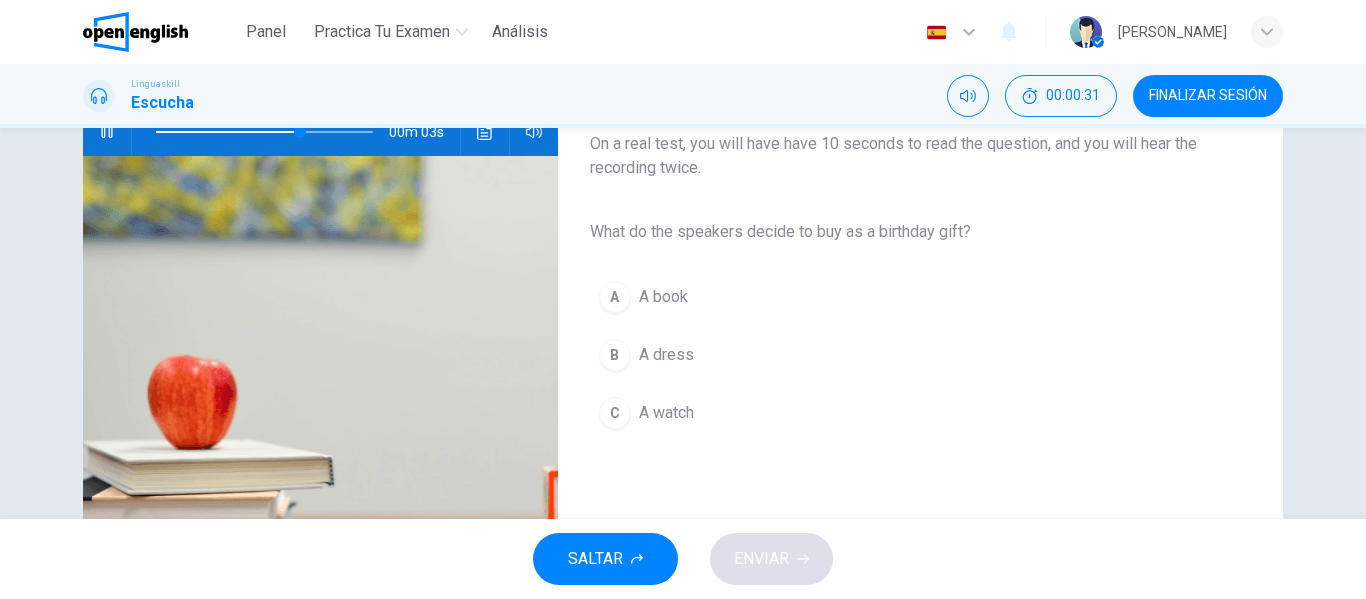 scroll, scrollTop: 219, scrollLeft: 0, axis: vertical 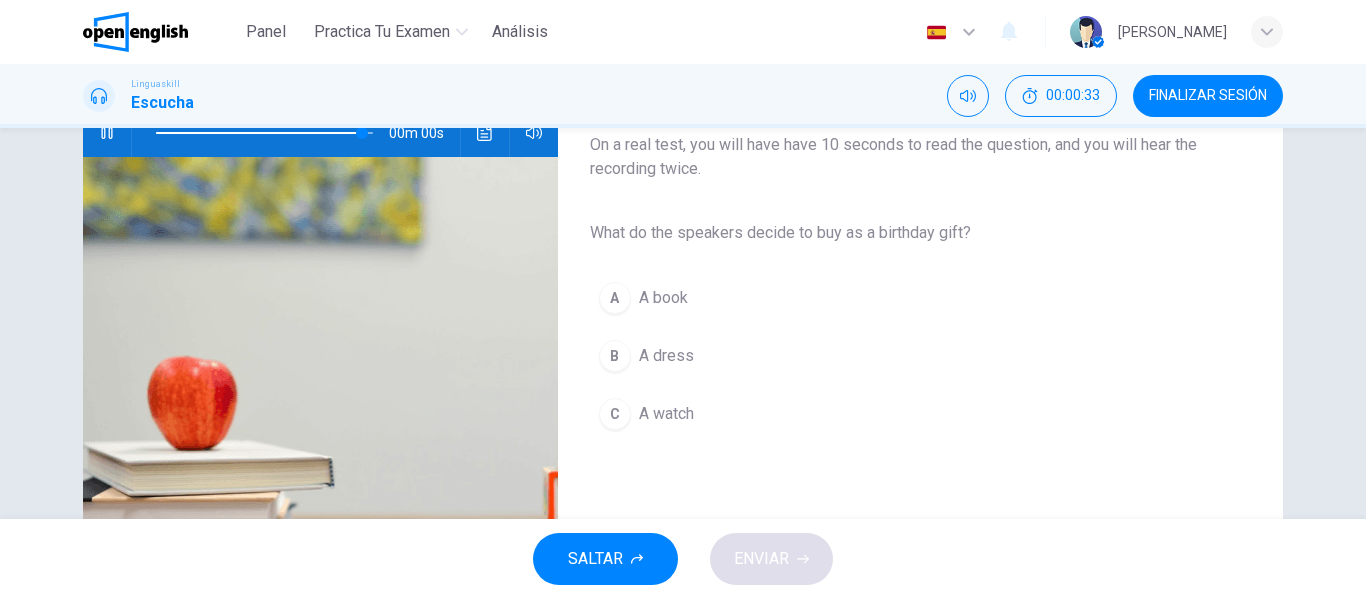 type on "*" 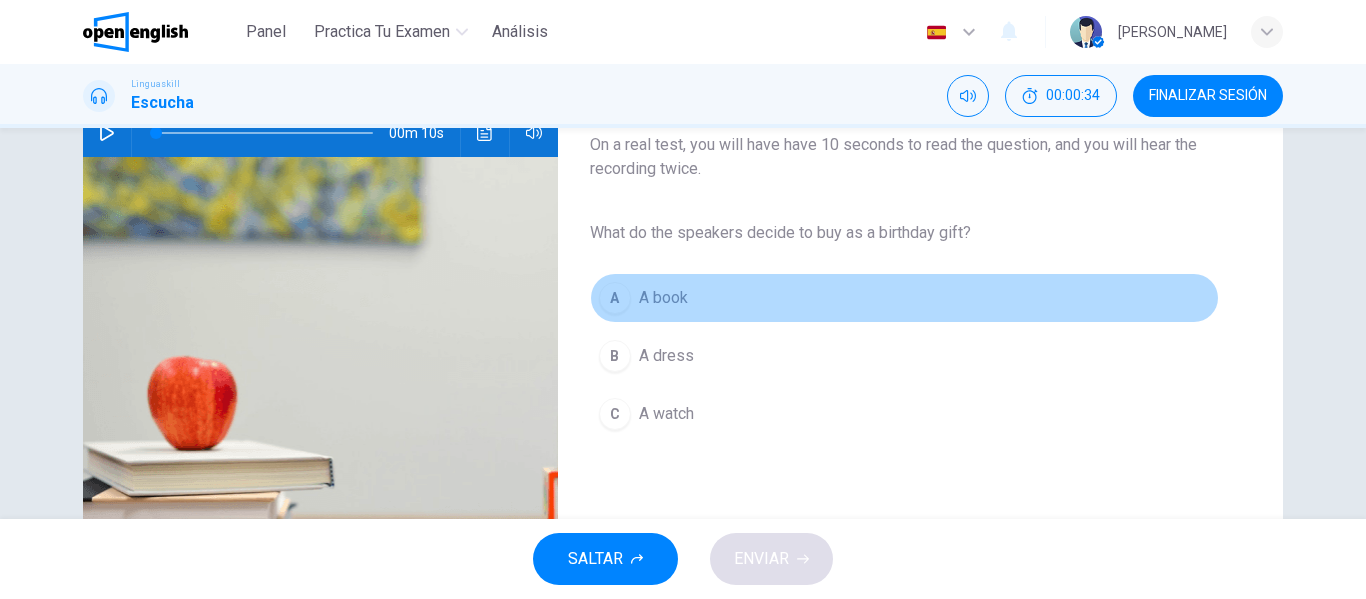 click on "A A book" at bounding box center [904, 298] 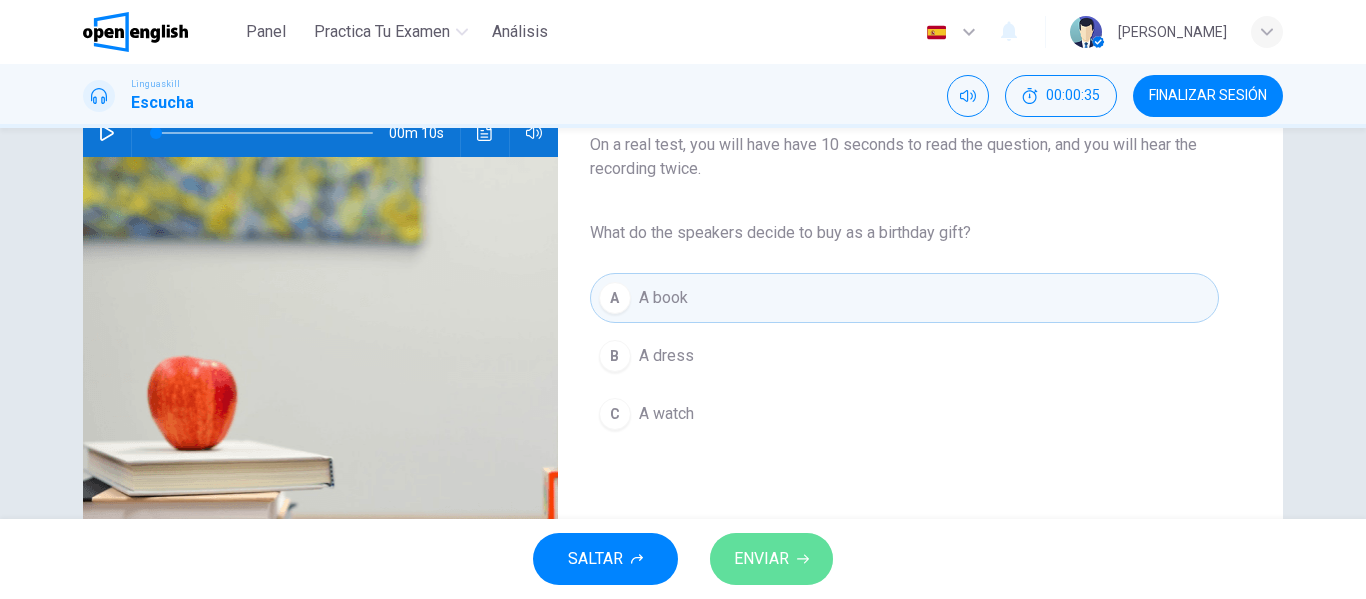 click on "ENVIAR" at bounding box center [761, 559] 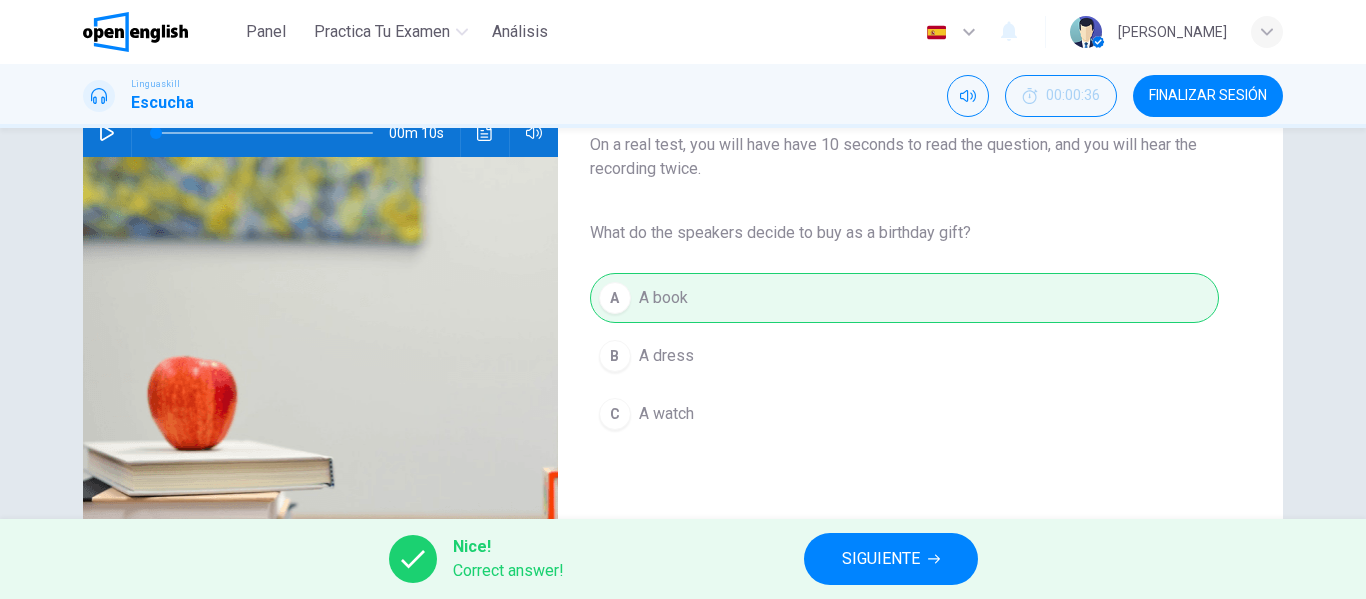 scroll, scrollTop: 384, scrollLeft: 0, axis: vertical 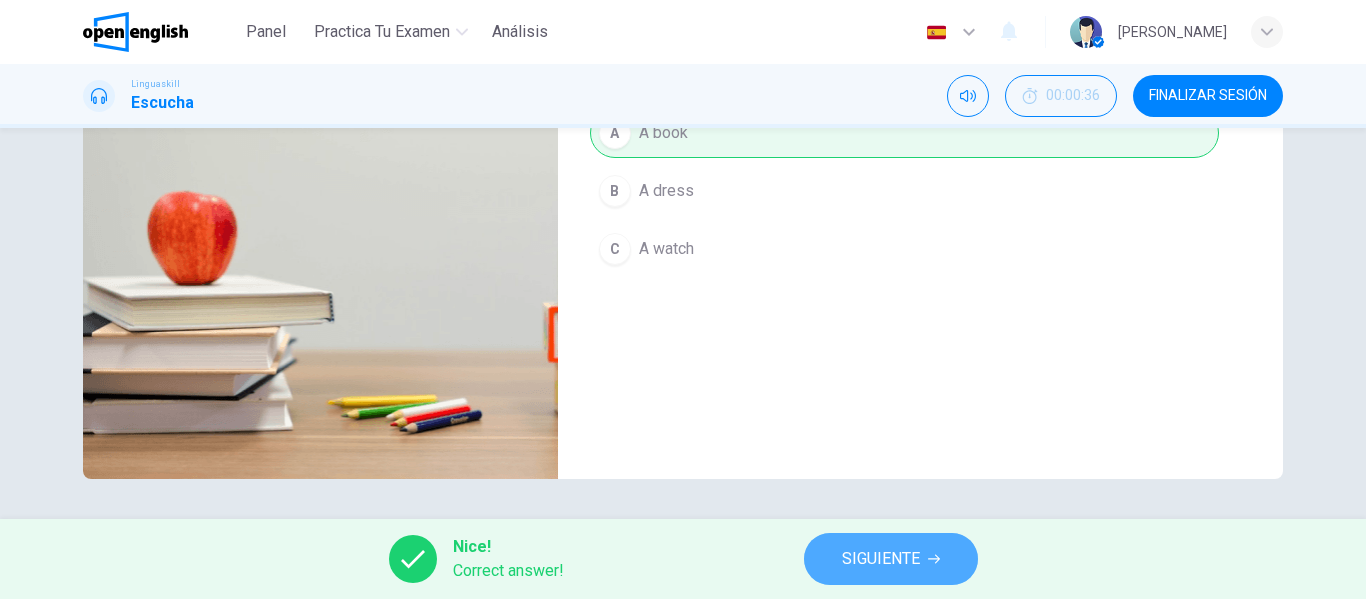 click on "SIGUIENTE" at bounding box center (881, 559) 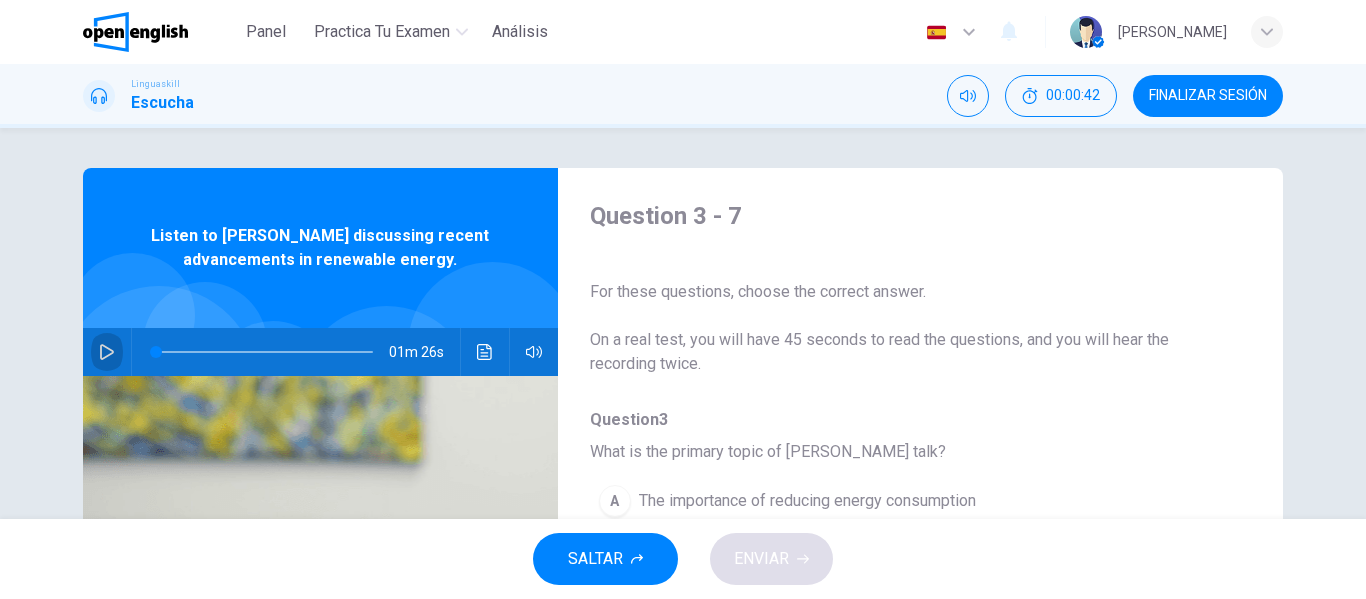 click at bounding box center [107, 352] 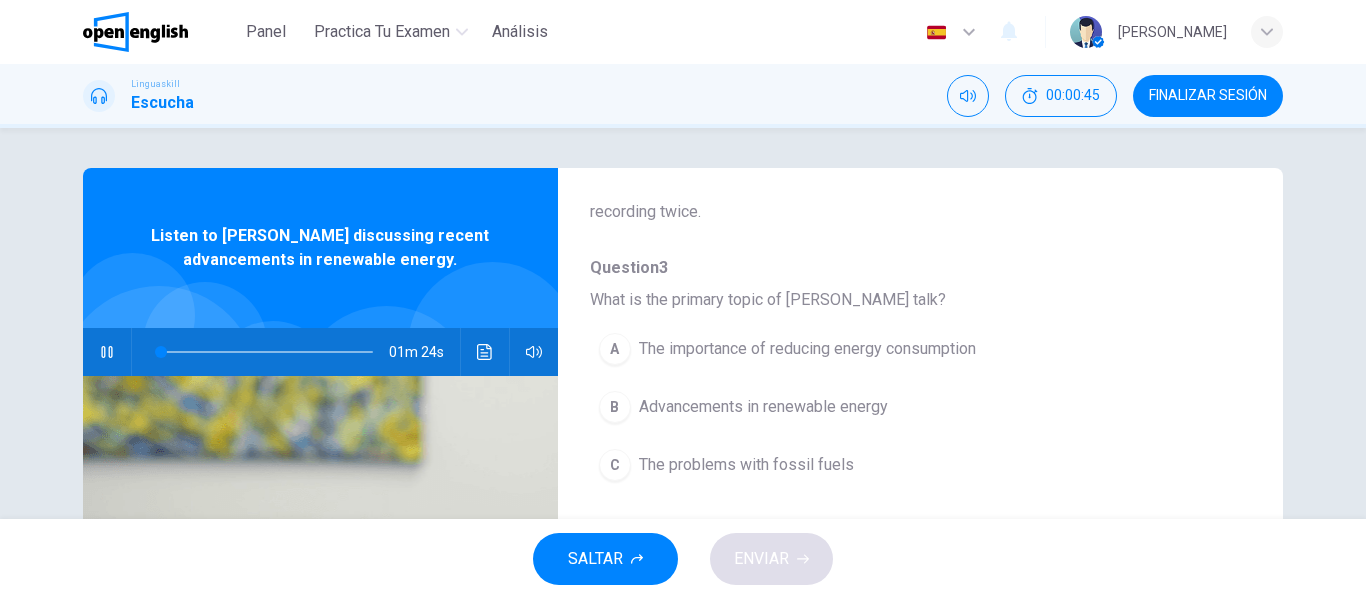 scroll, scrollTop: 152, scrollLeft: 0, axis: vertical 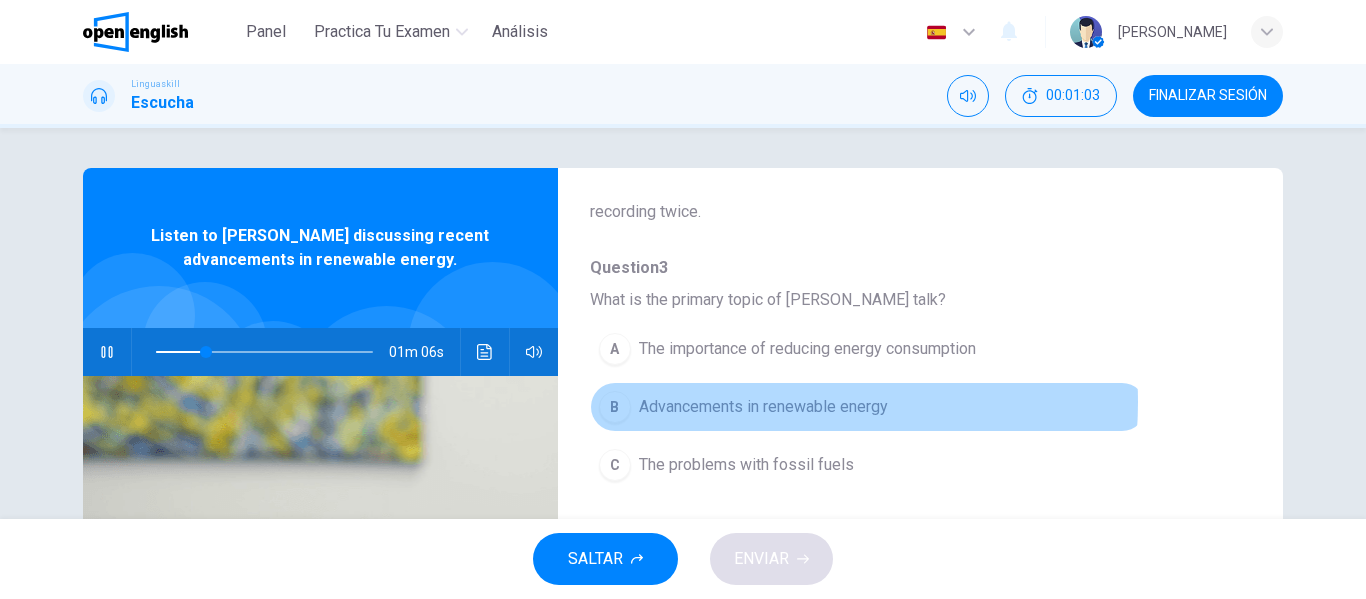 click on "Advancements in renewable energy" at bounding box center (763, 407) 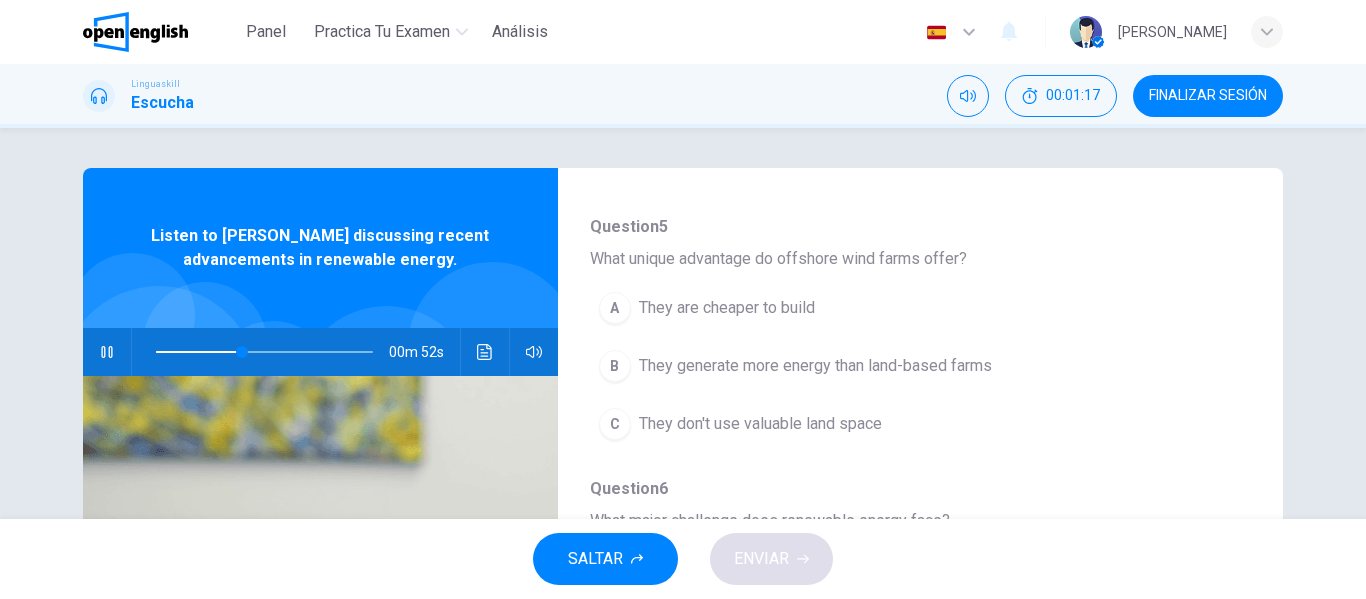 scroll, scrollTop: 887, scrollLeft: 0, axis: vertical 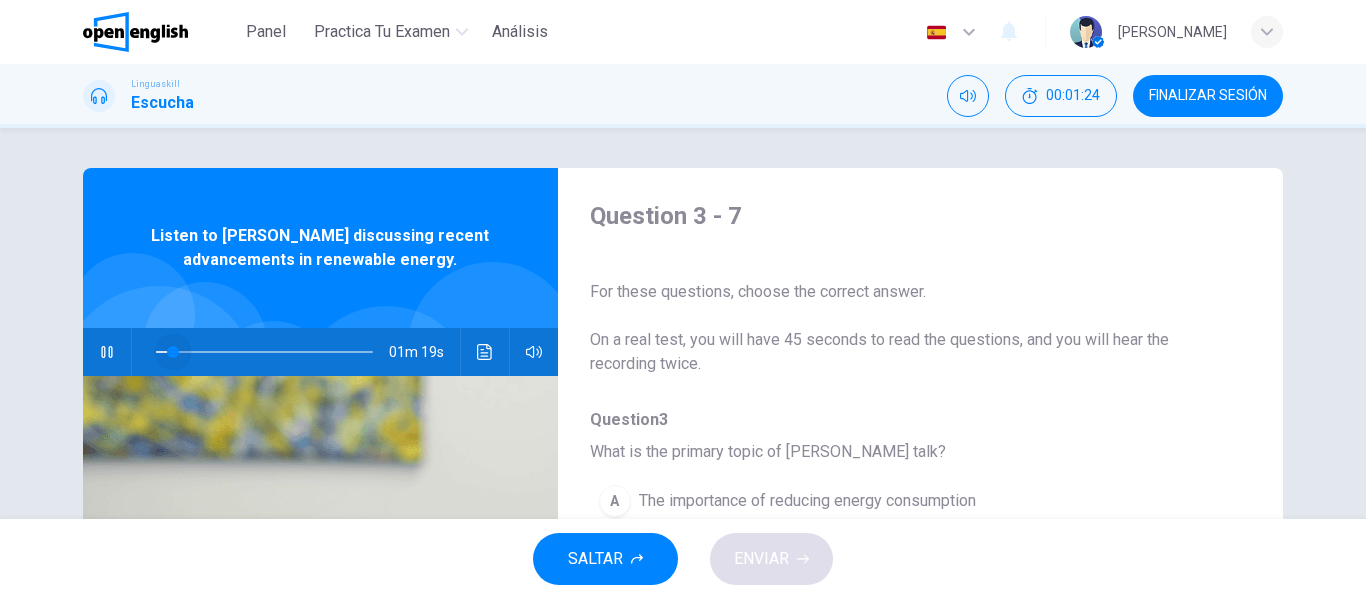 drag, startPoint x: 252, startPoint y: 347, endPoint x: 80, endPoint y: 368, distance: 173.27724 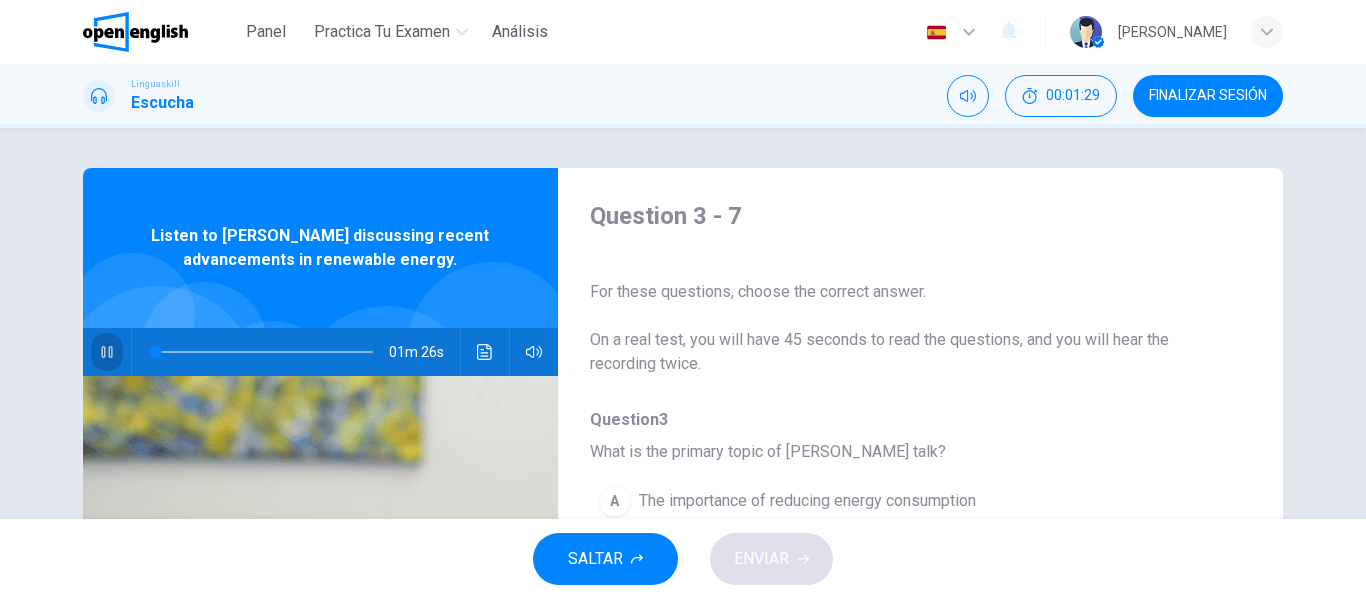 click 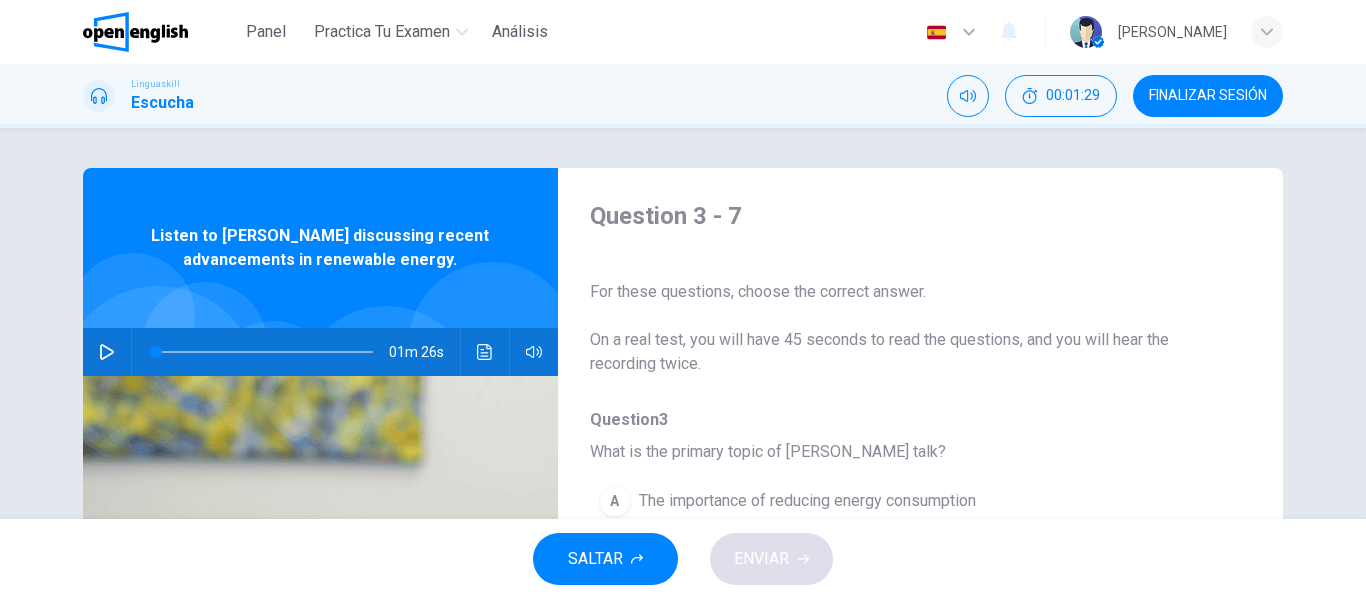 click 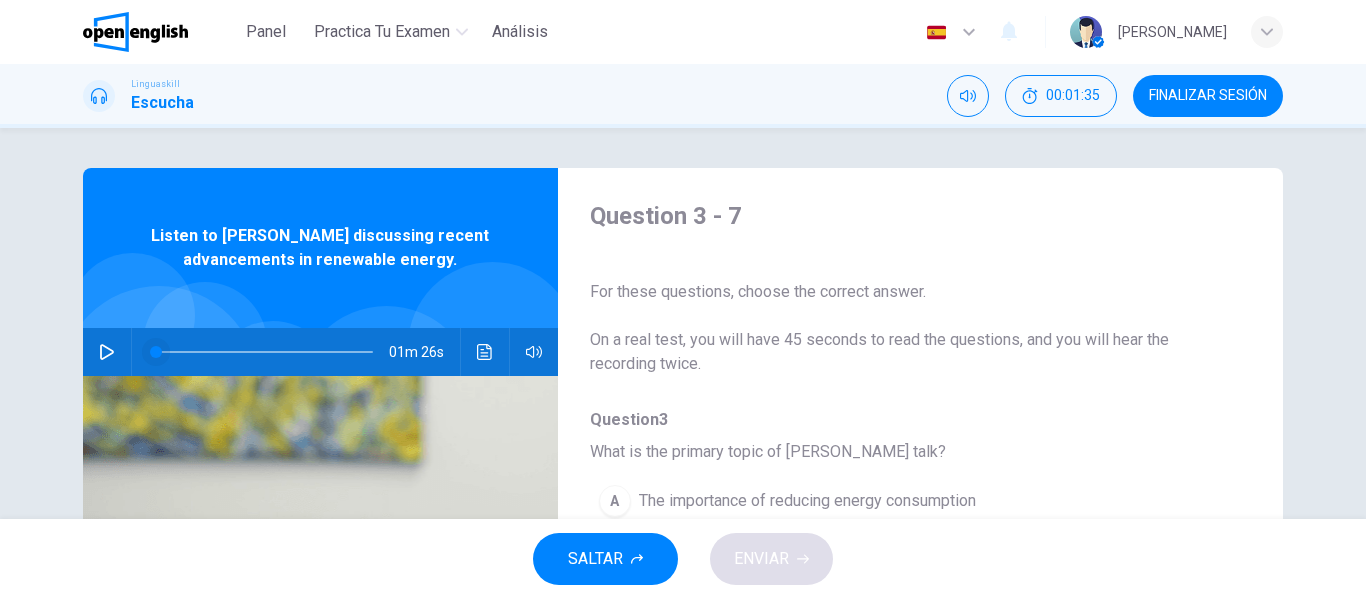 click at bounding box center [156, 352] 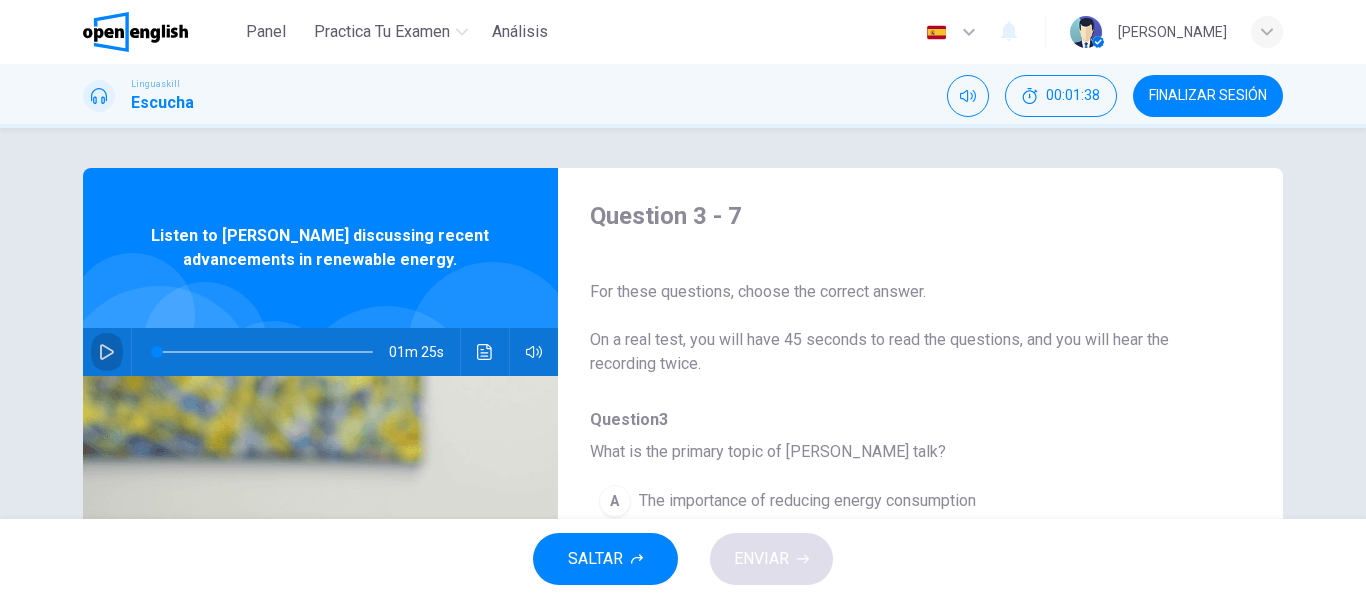 click 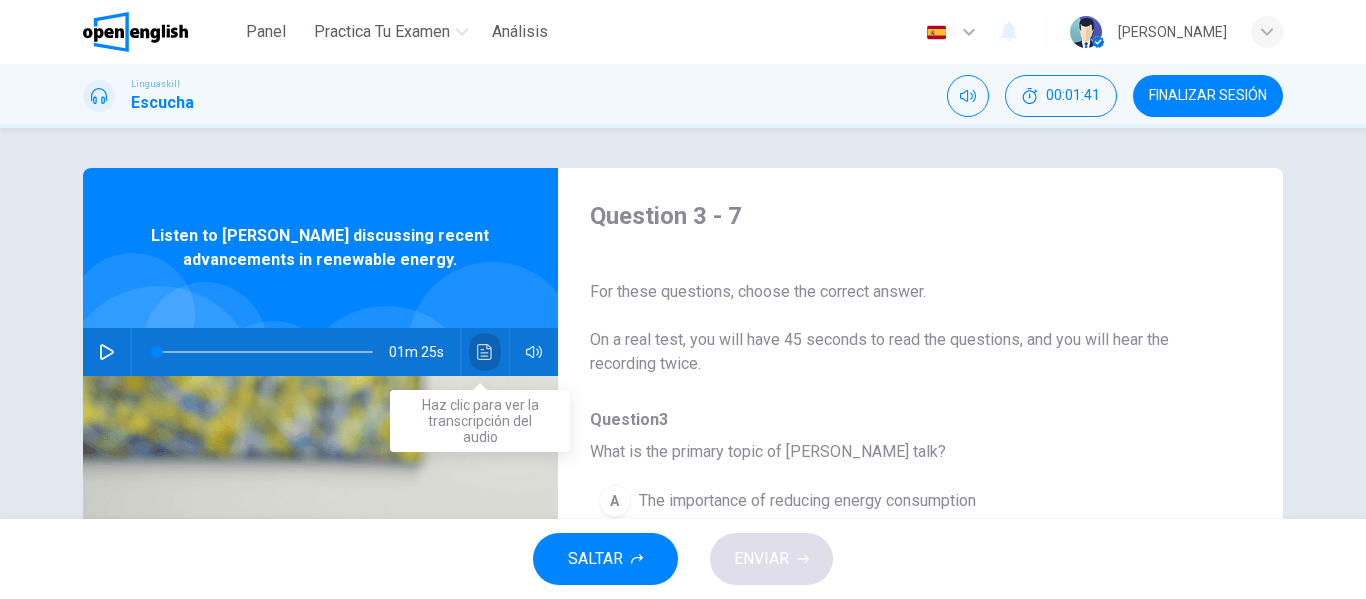 click 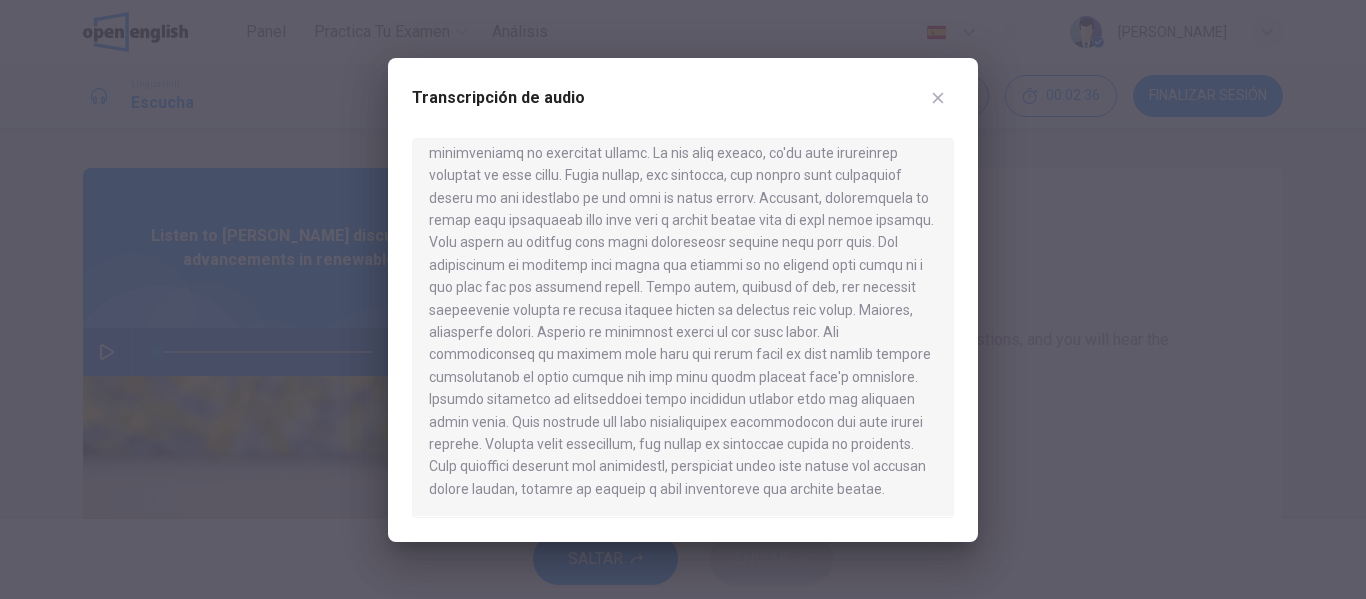 scroll, scrollTop: 57, scrollLeft: 0, axis: vertical 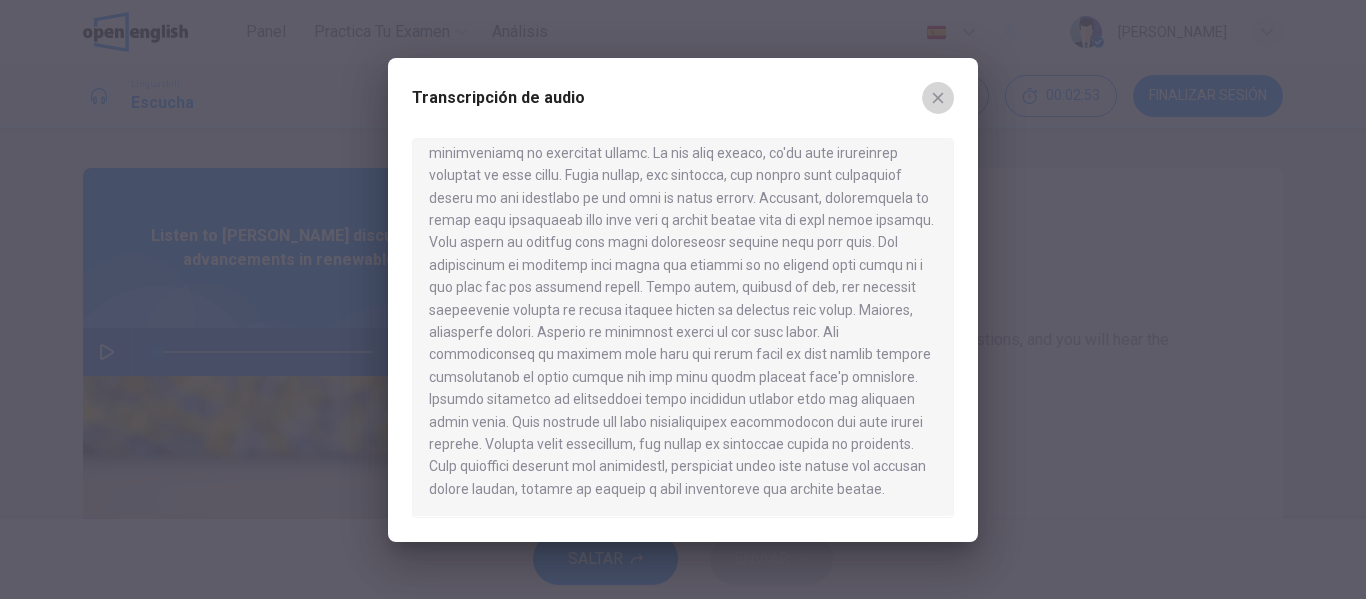 click at bounding box center [938, 98] 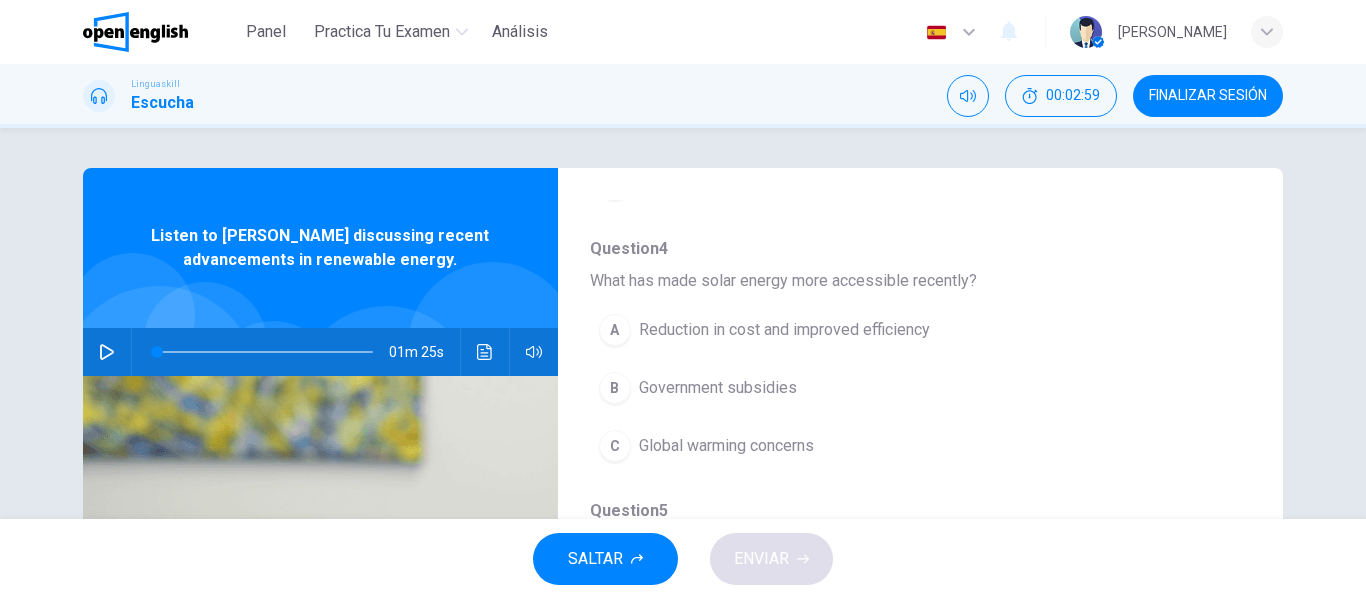 scroll, scrollTop: 432, scrollLeft: 0, axis: vertical 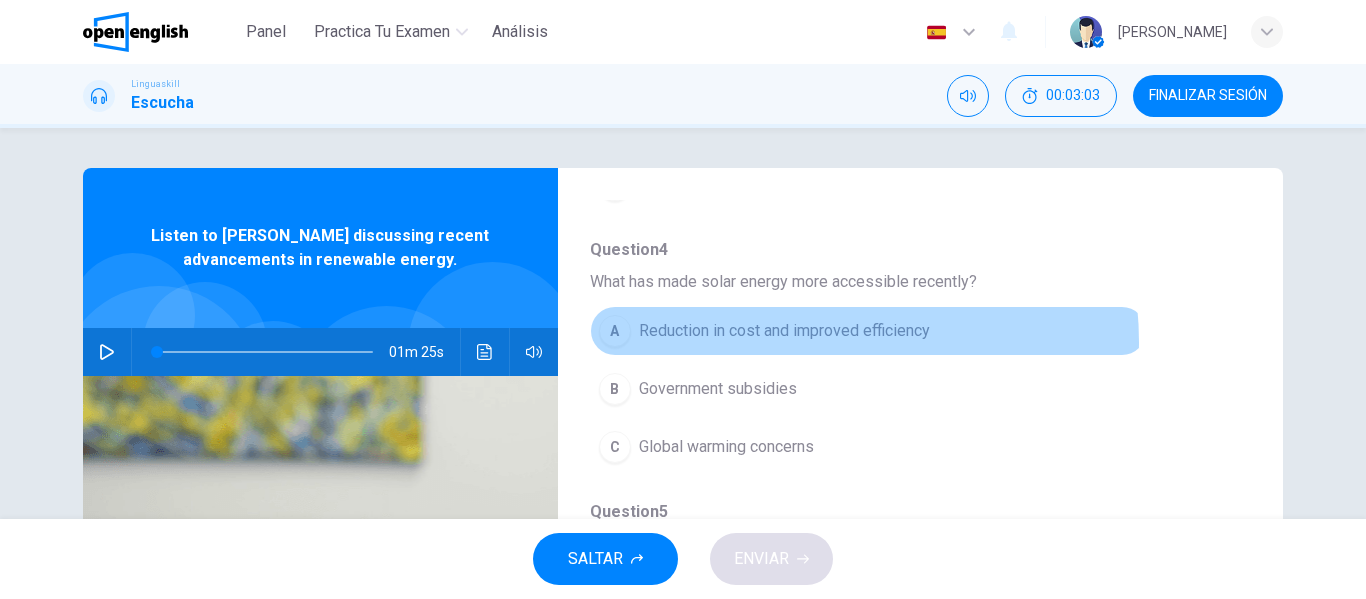 click on "Reduction in cost and improved efficiency" at bounding box center (784, 331) 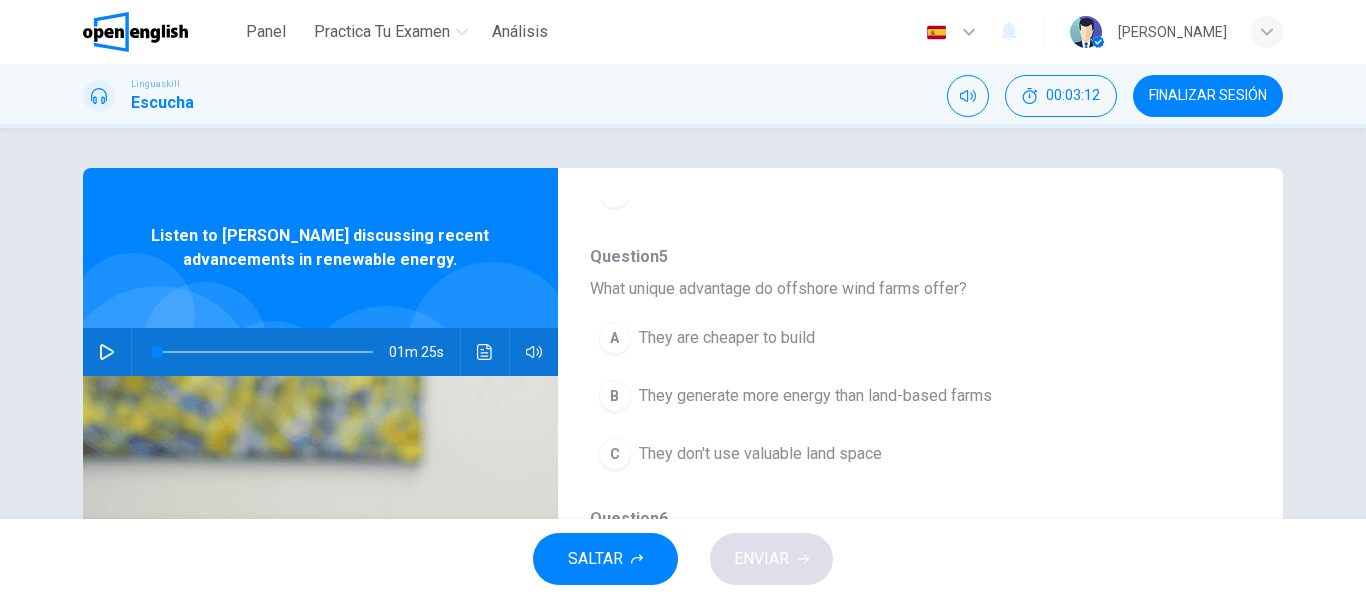 scroll, scrollTop: 688, scrollLeft: 0, axis: vertical 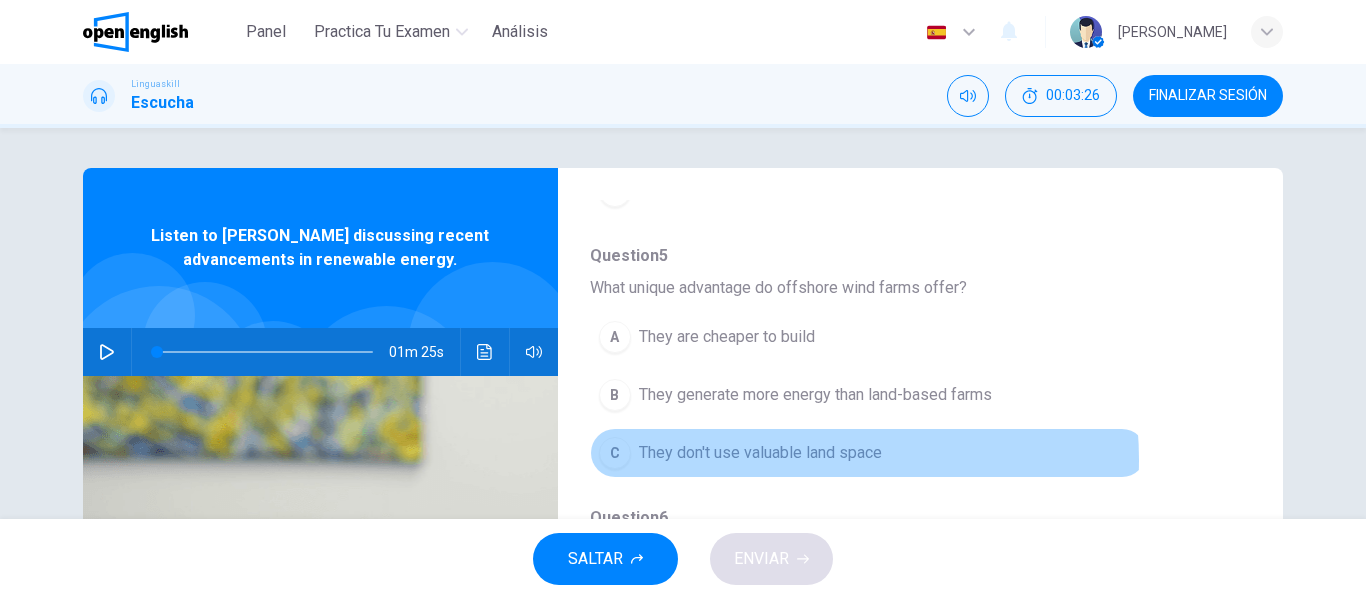click on "They don't use valuable land space" at bounding box center (760, 453) 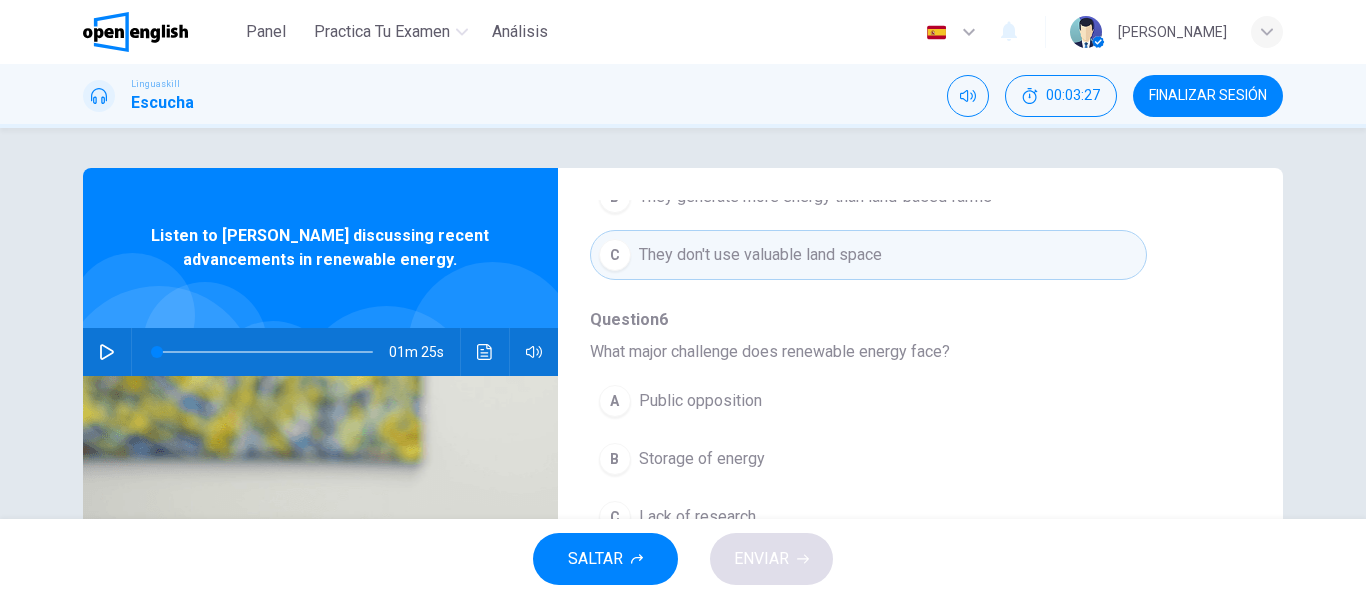 scroll, scrollTop: 887, scrollLeft: 0, axis: vertical 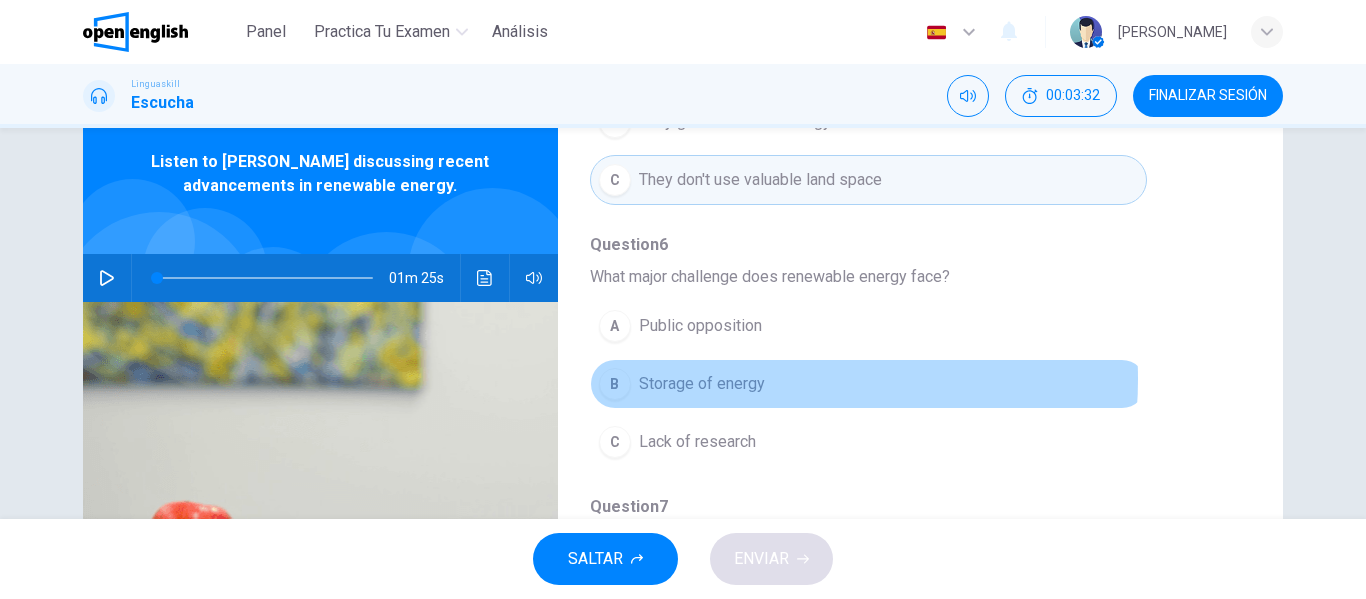 click on "Storage of energy" at bounding box center (702, 384) 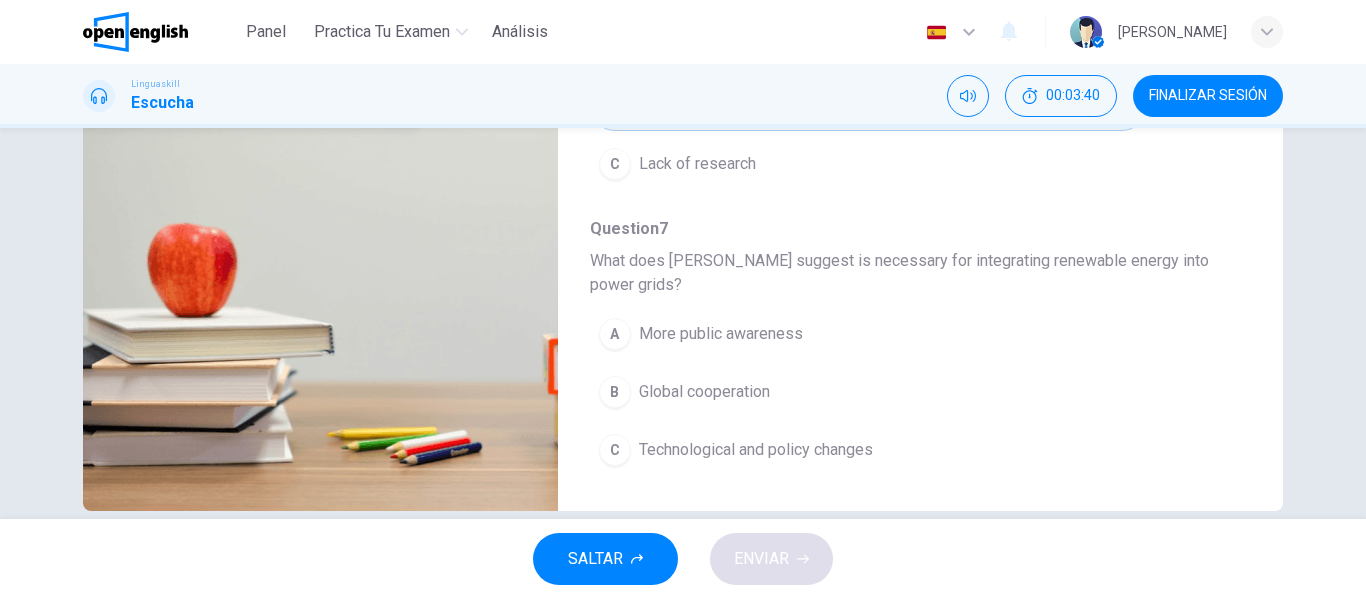 scroll, scrollTop: 353, scrollLeft: 0, axis: vertical 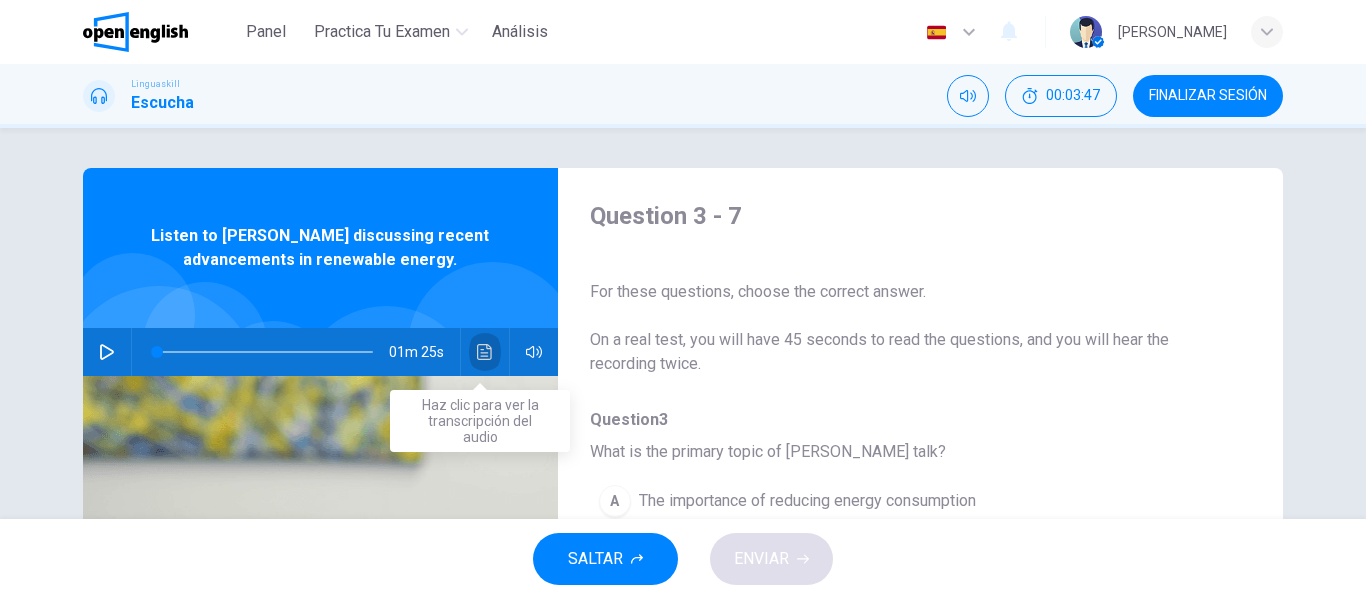 click 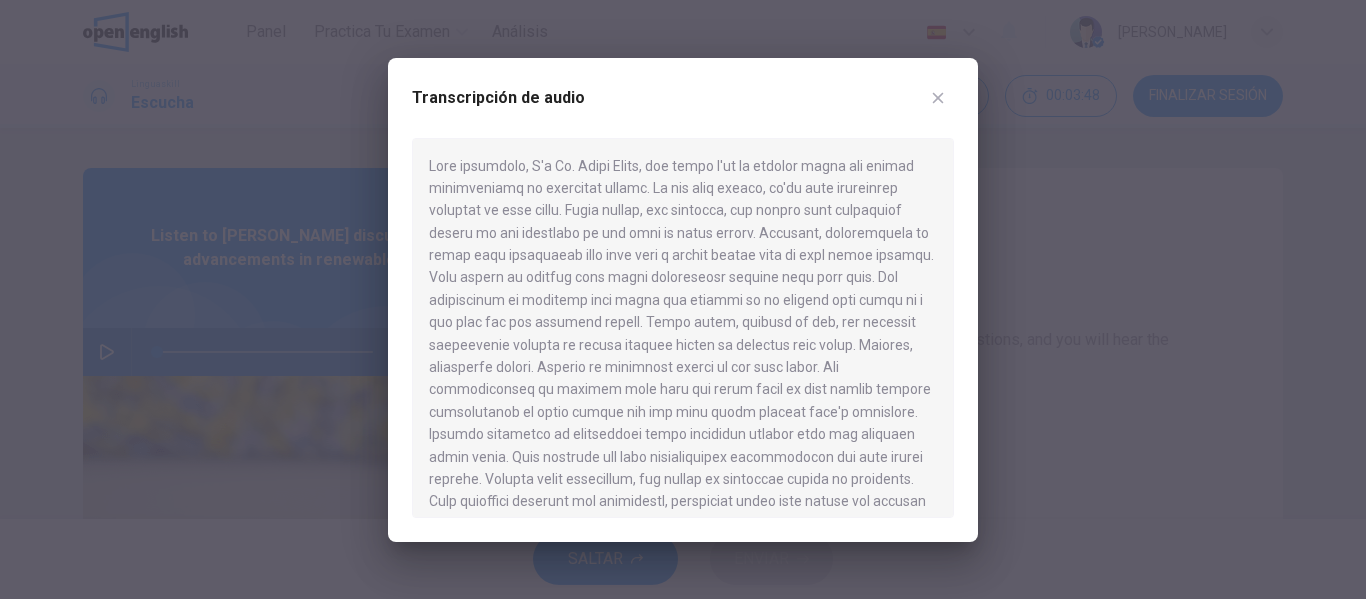 scroll, scrollTop: 57, scrollLeft: 0, axis: vertical 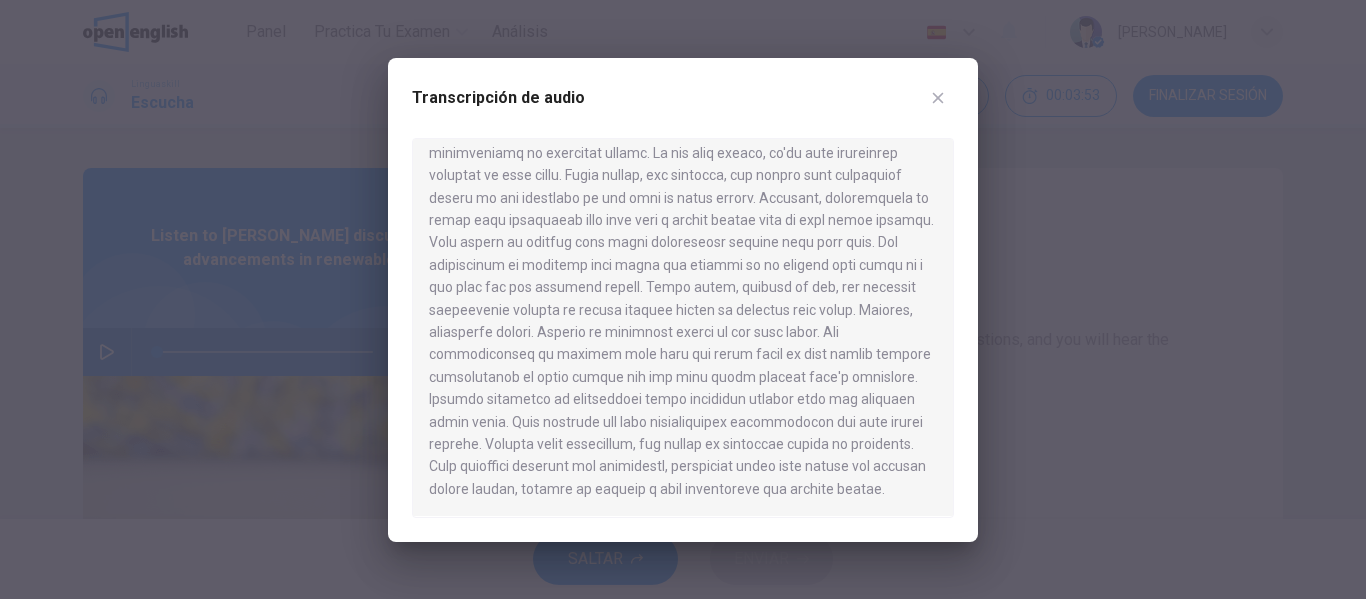 click at bounding box center [683, 299] 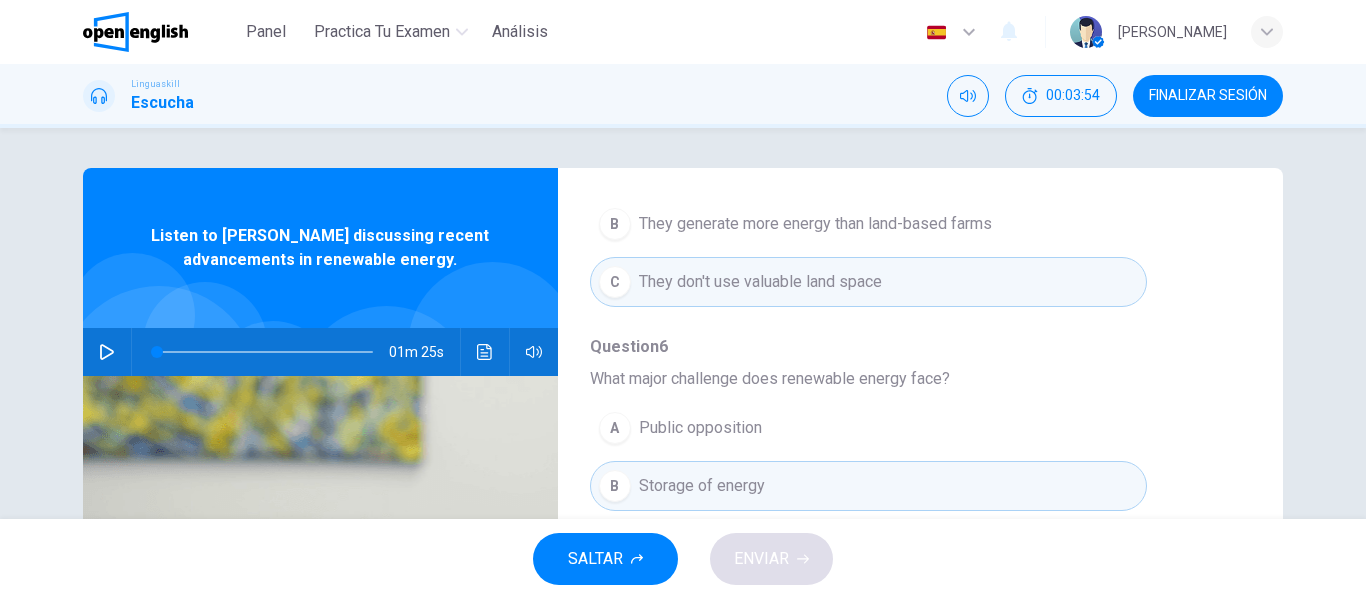 scroll, scrollTop: 887, scrollLeft: 0, axis: vertical 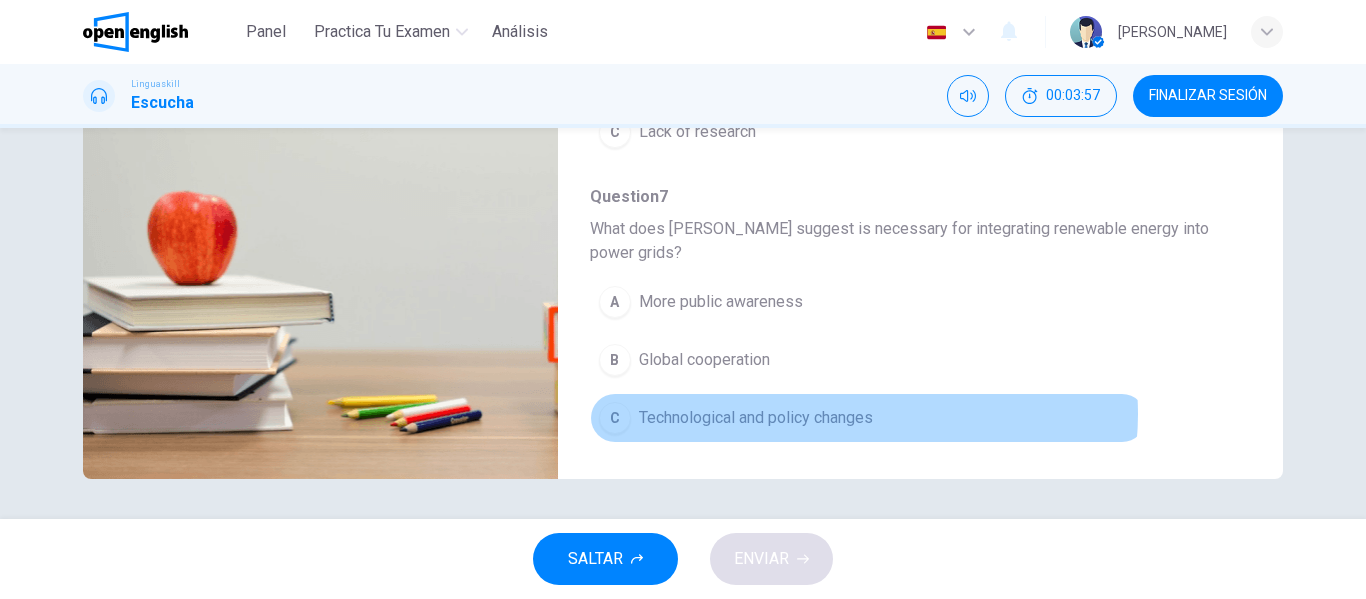 click on "Technological and policy changes" at bounding box center (756, 418) 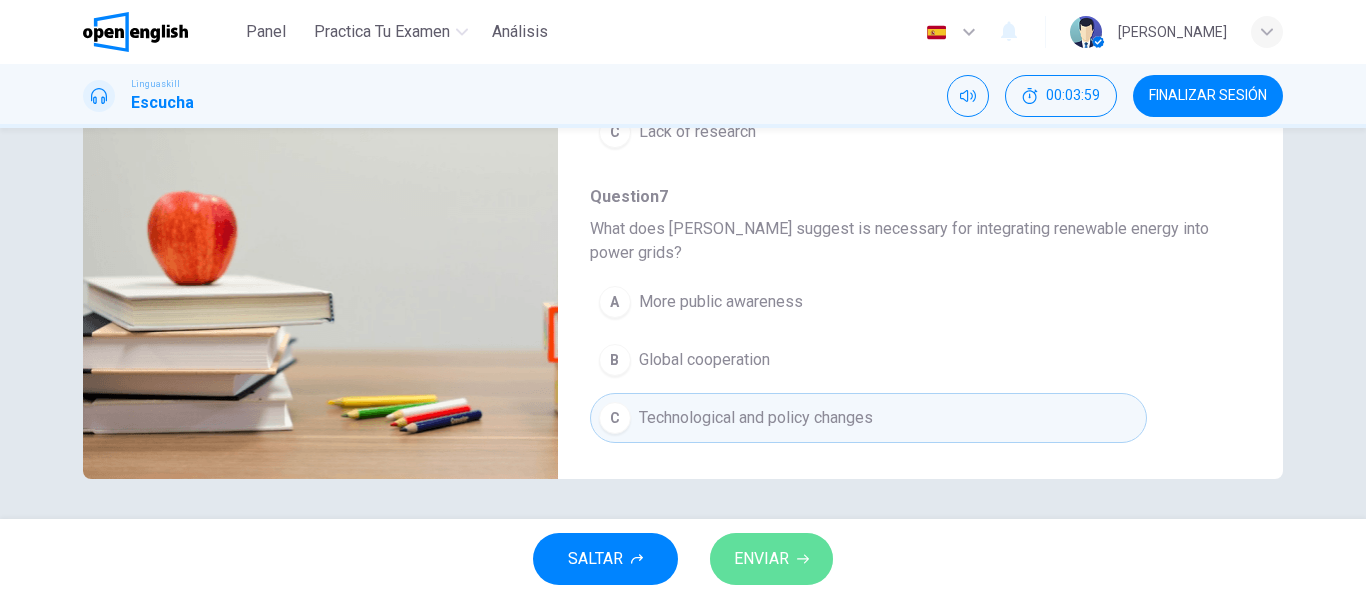 click on "ENVIAR" at bounding box center (761, 559) 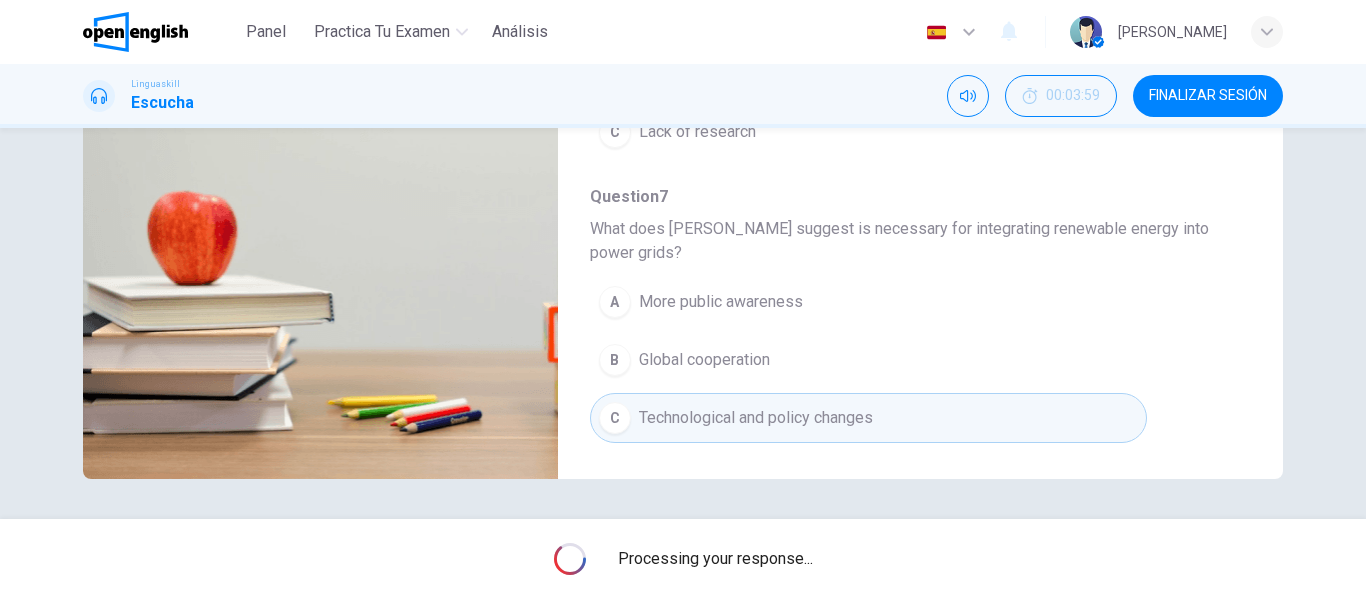 type on "*" 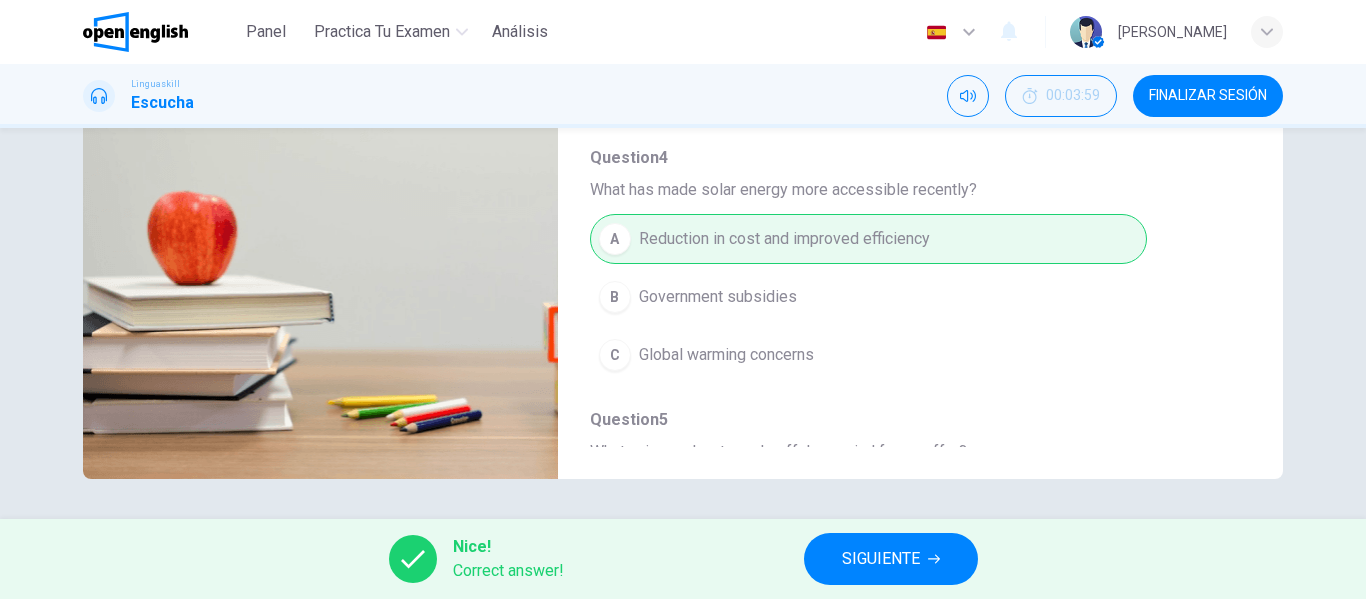 scroll, scrollTop: 0, scrollLeft: 0, axis: both 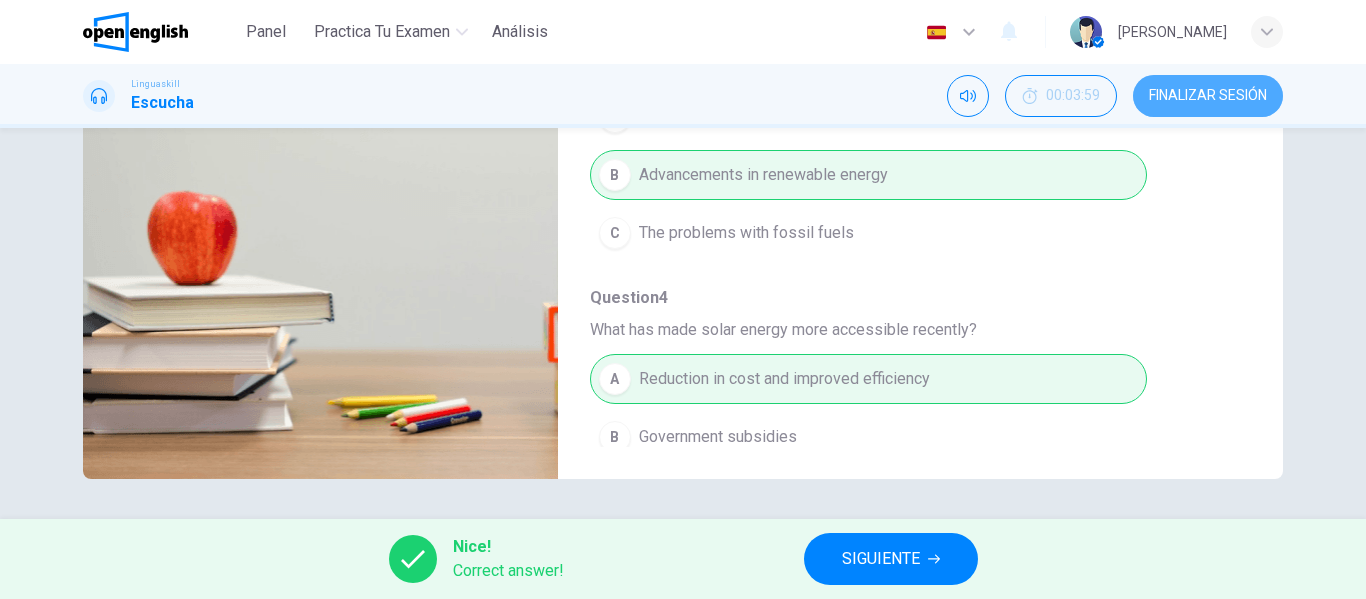 click on "FINALIZAR SESIÓN" at bounding box center (1208, 96) 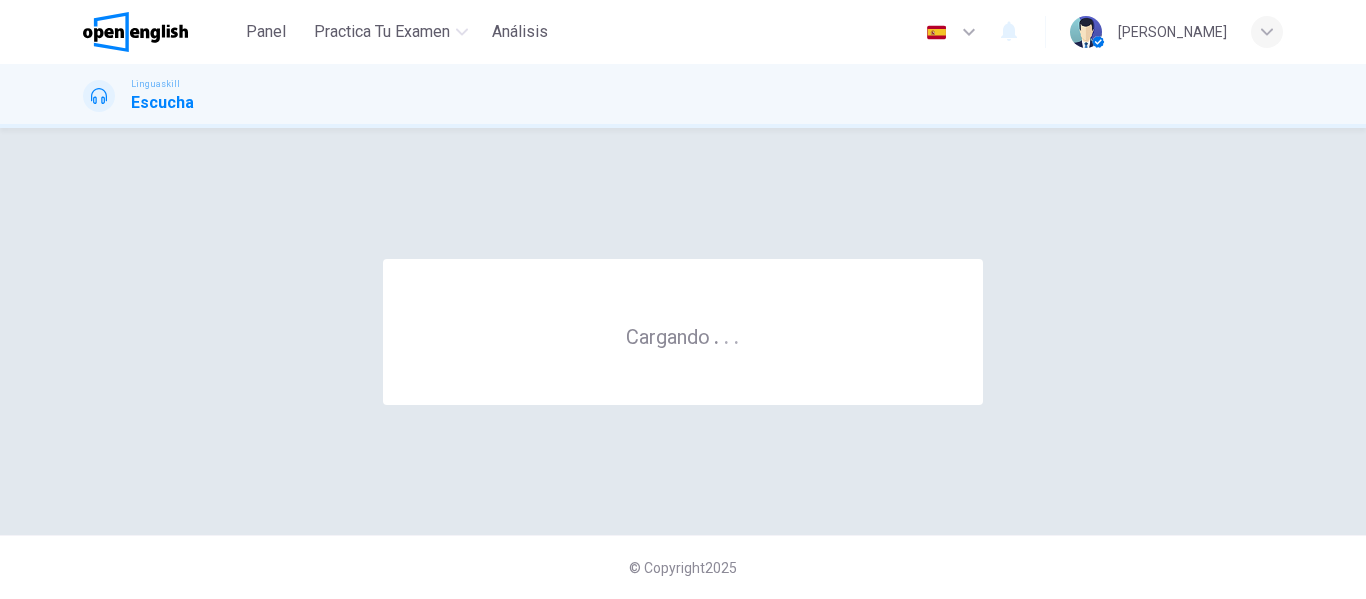 scroll, scrollTop: 0, scrollLeft: 0, axis: both 